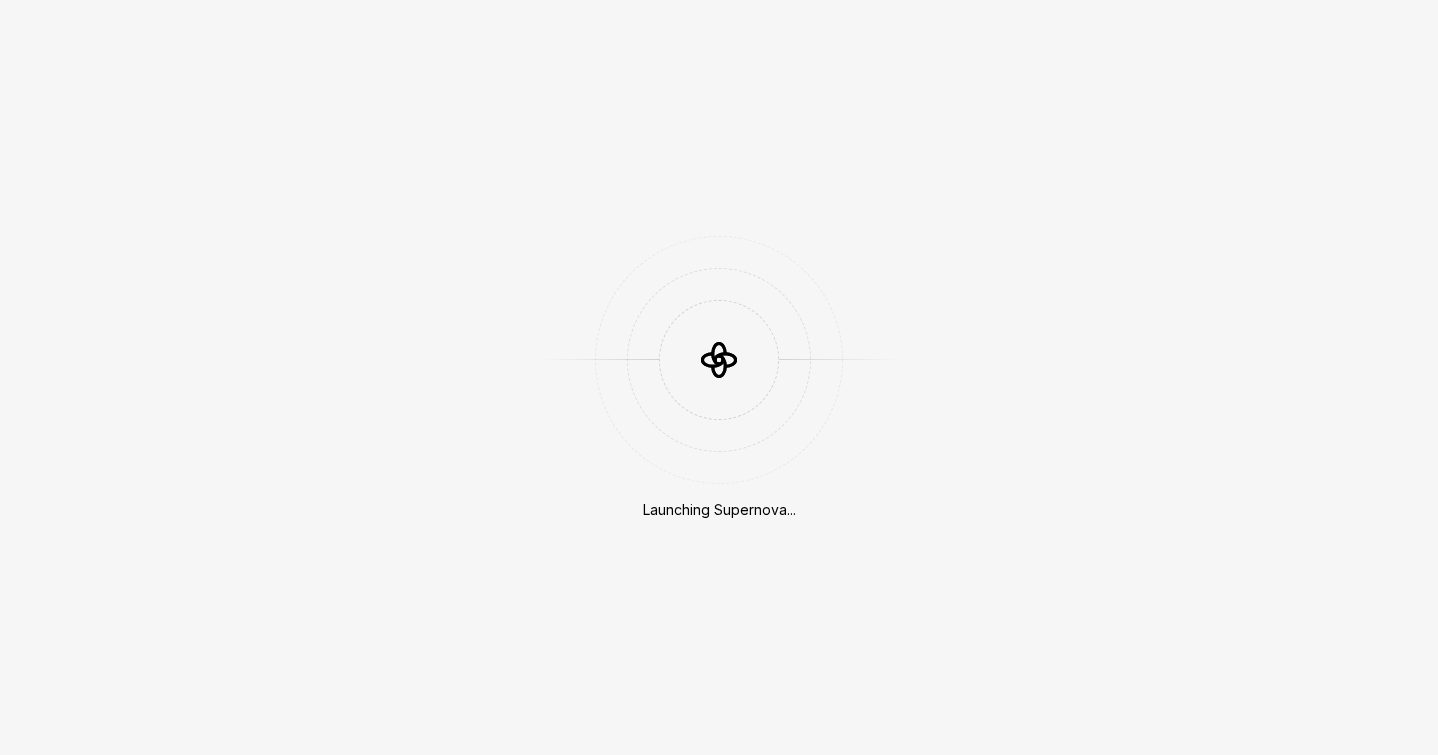 scroll, scrollTop: 0, scrollLeft: 0, axis: both 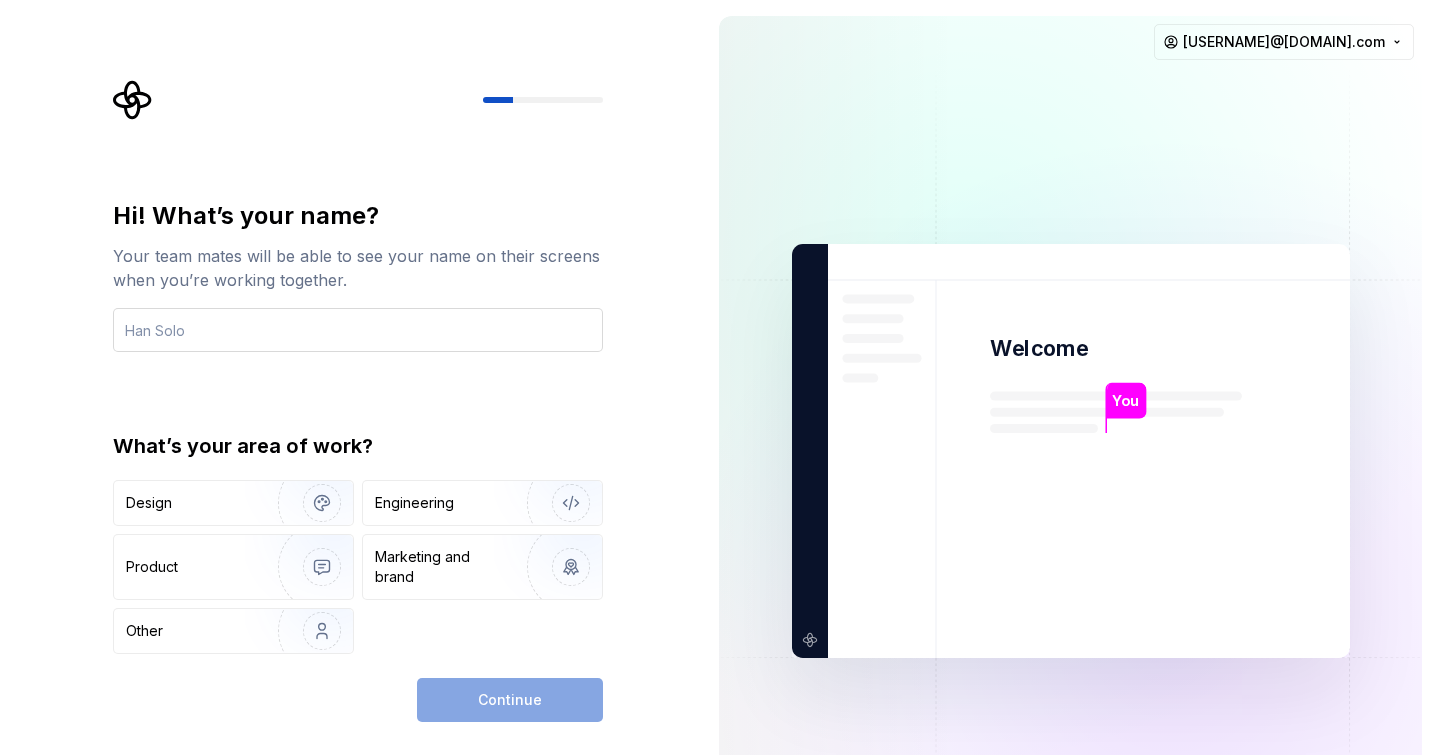 click at bounding box center (358, 330) 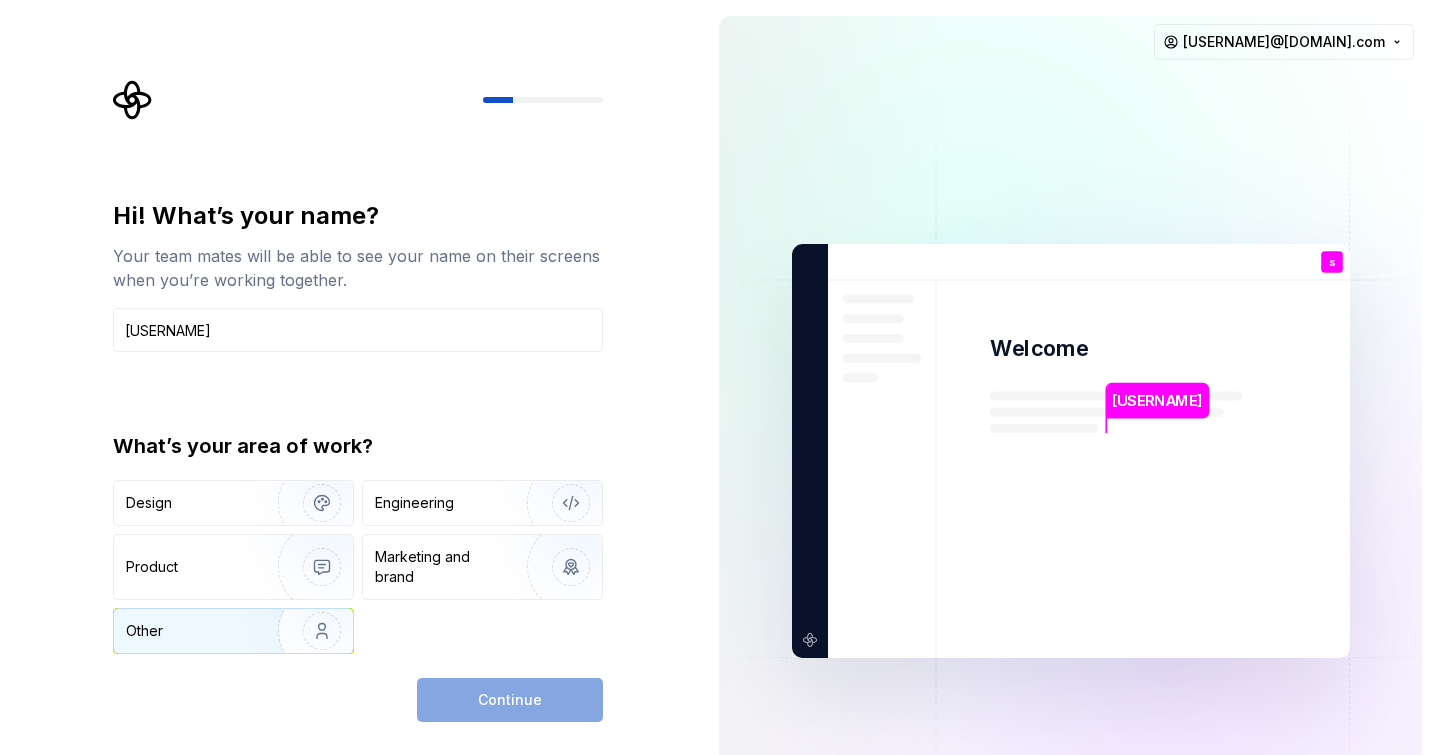 type on "swathi" 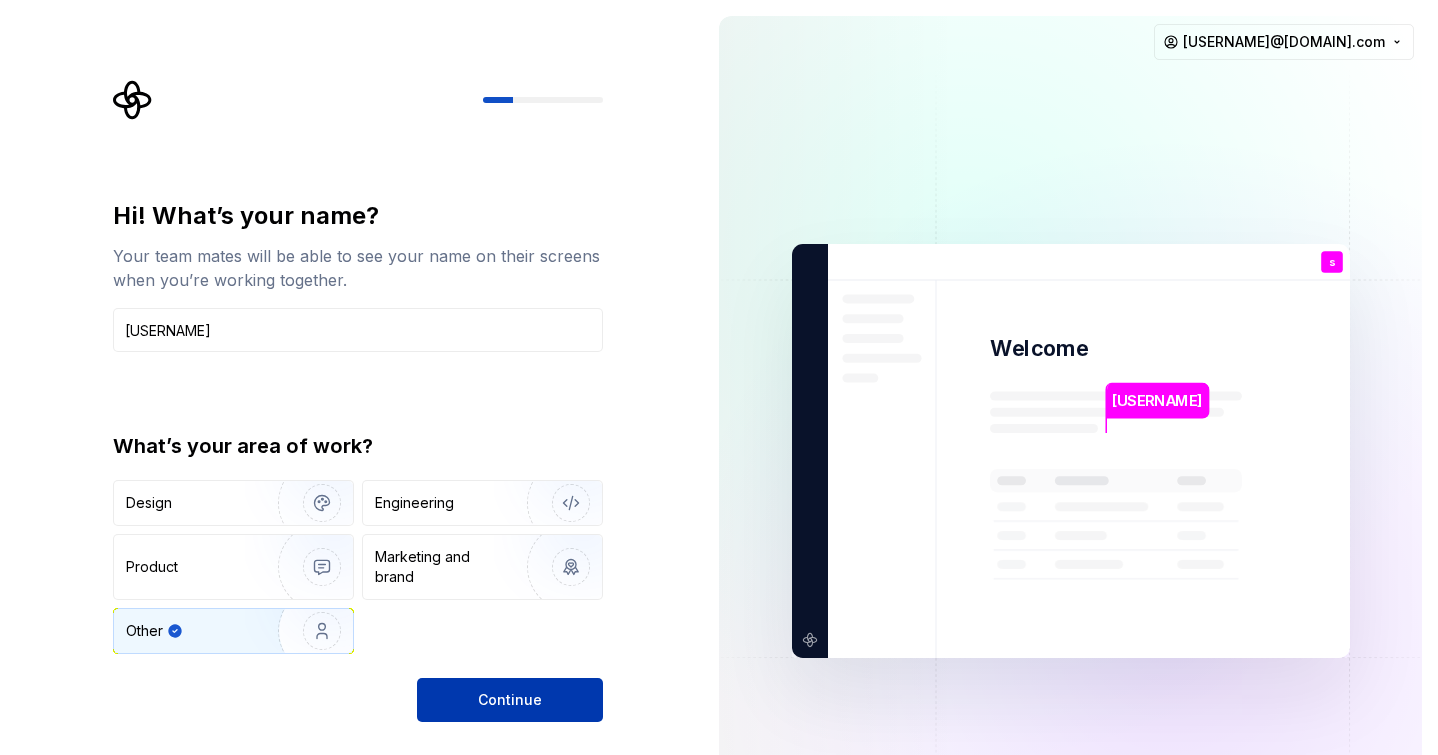 click on "Continue" at bounding box center [510, 700] 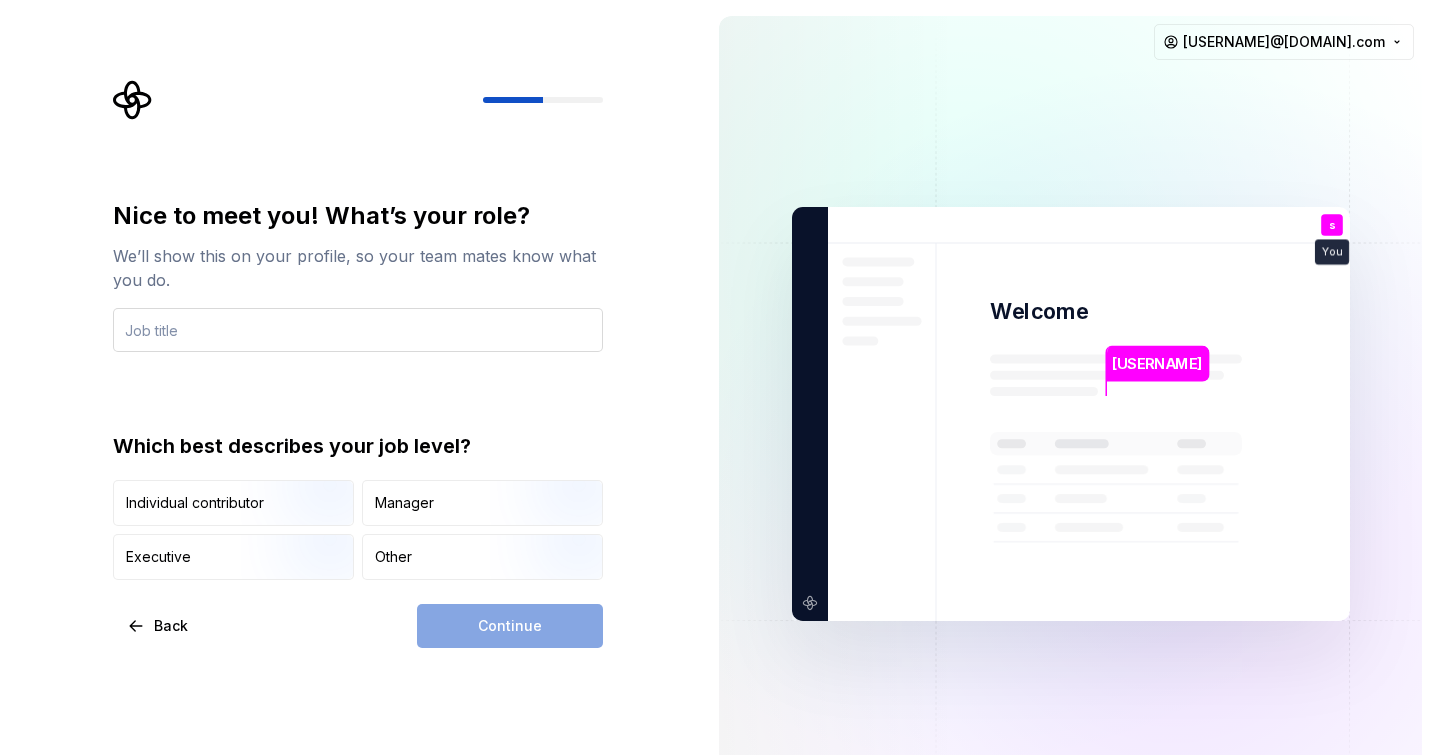 click at bounding box center (358, 330) 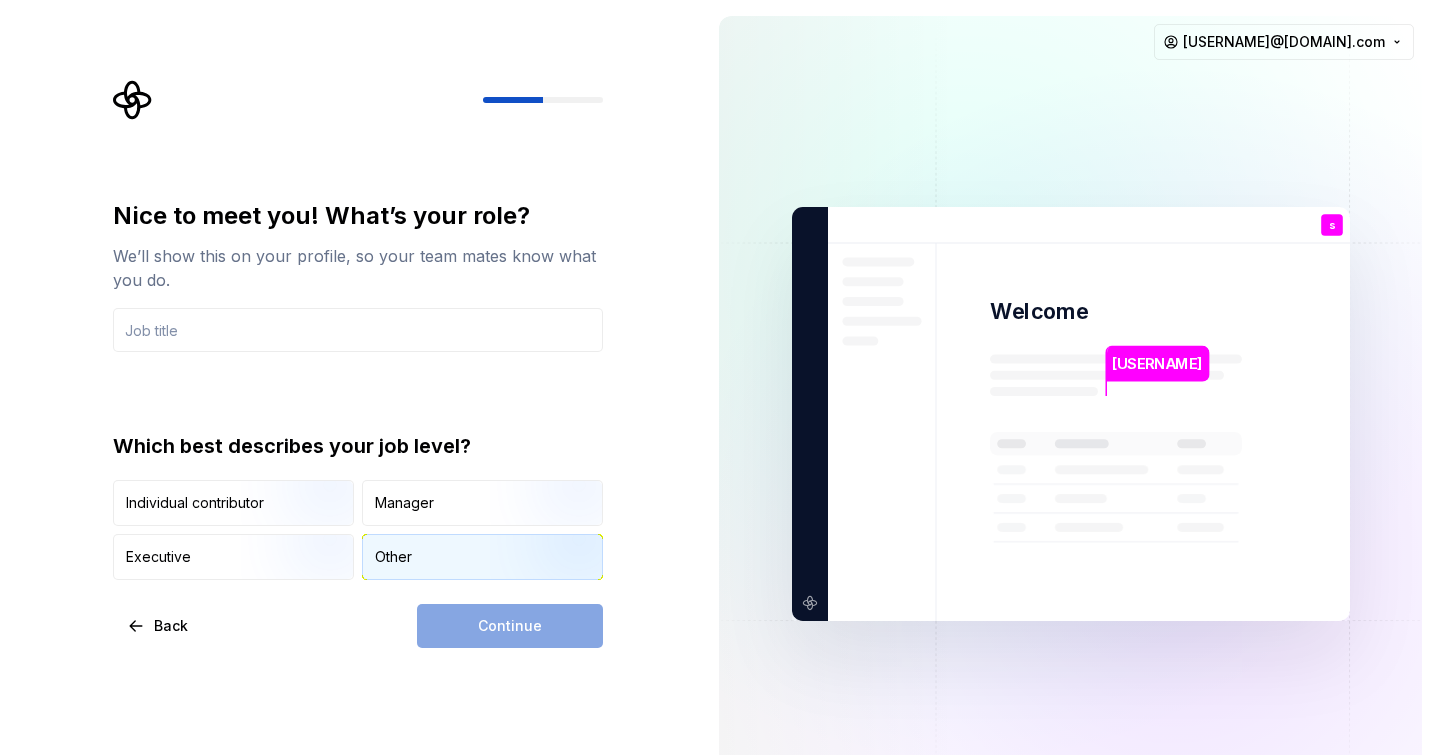 click on "Other" at bounding box center [482, 557] 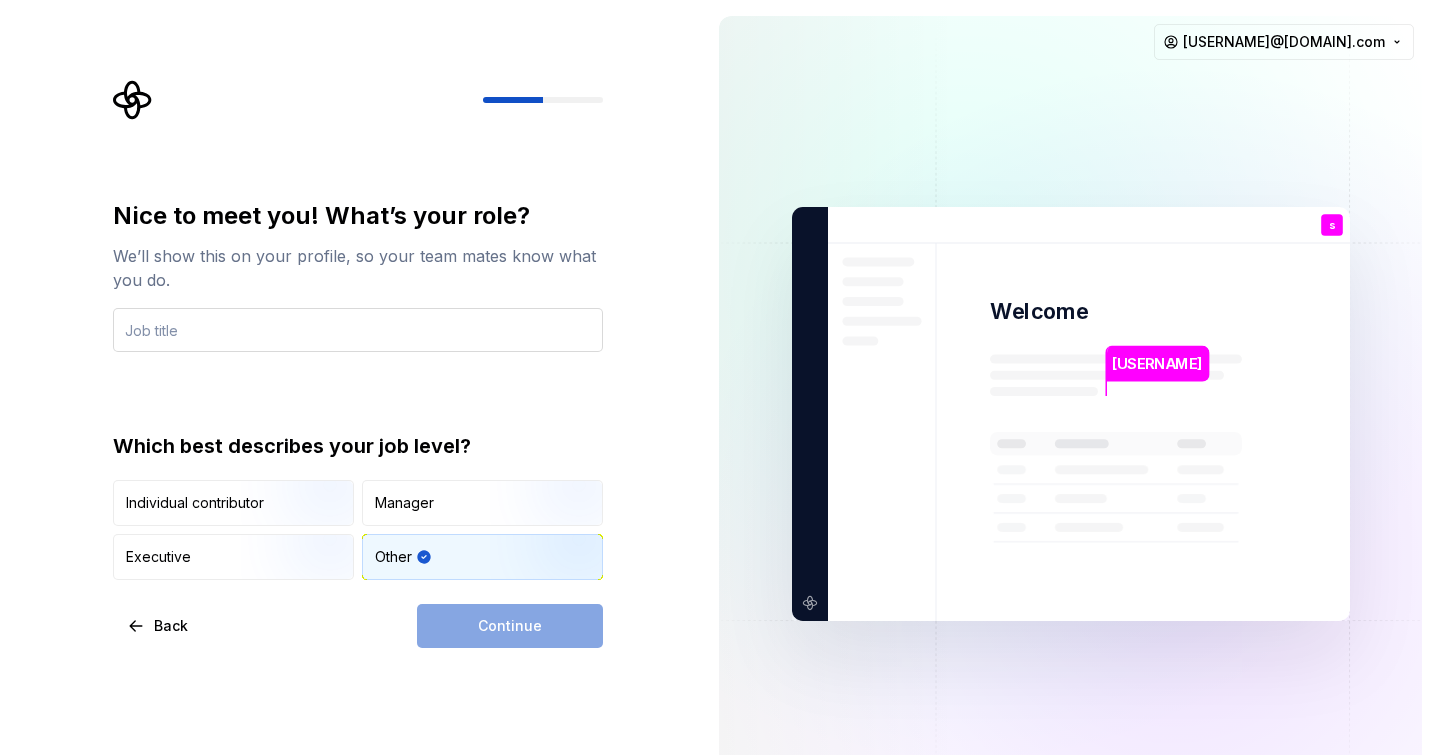 click at bounding box center (358, 330) 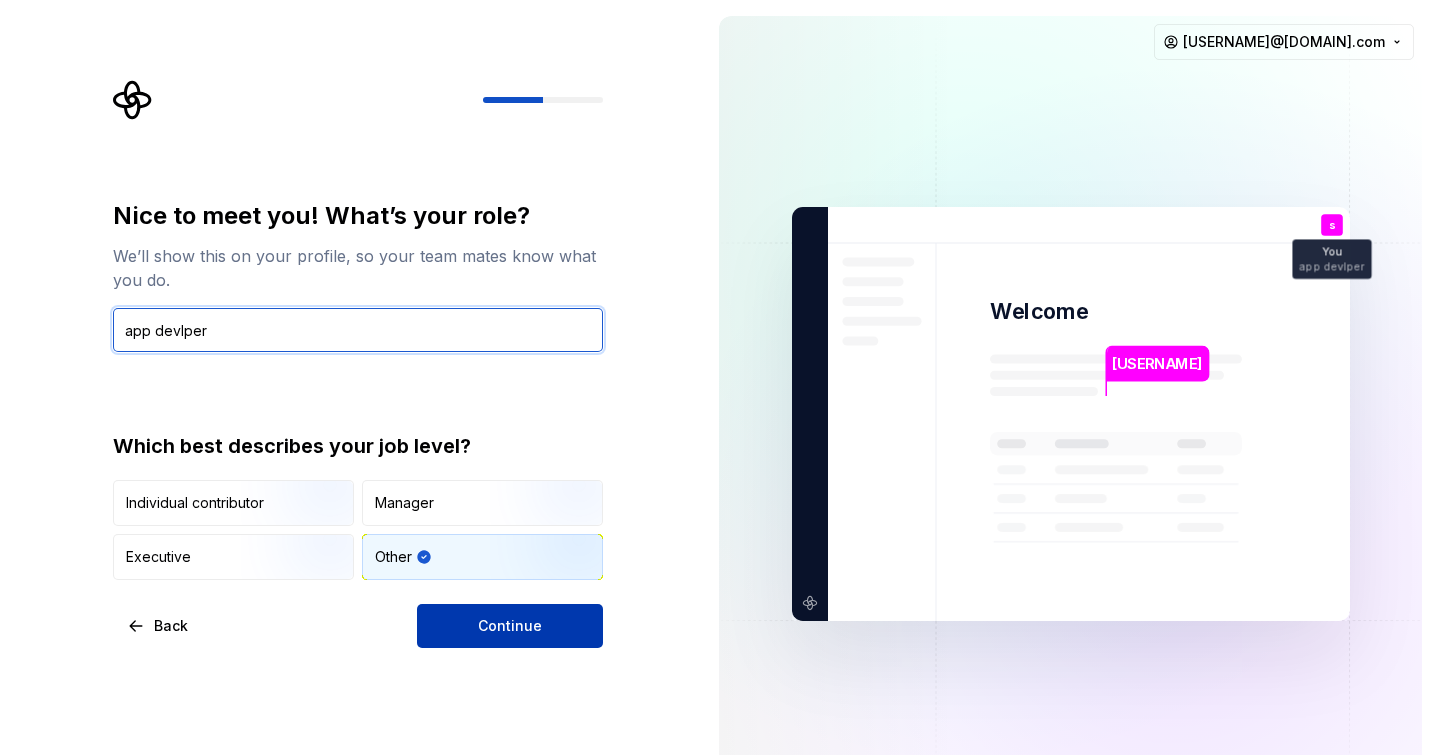 type on "app devlper" 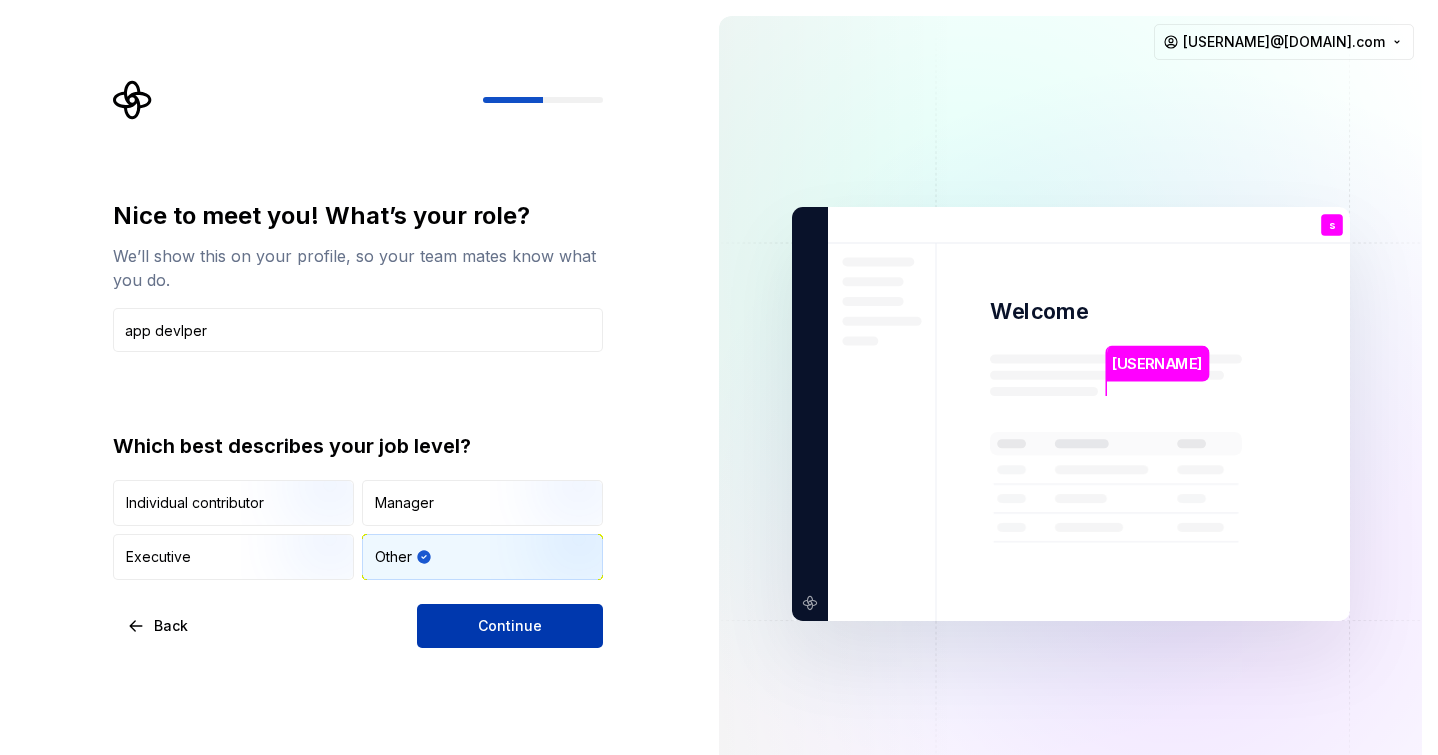 click on "Continue" at bounding box center [510, 626] 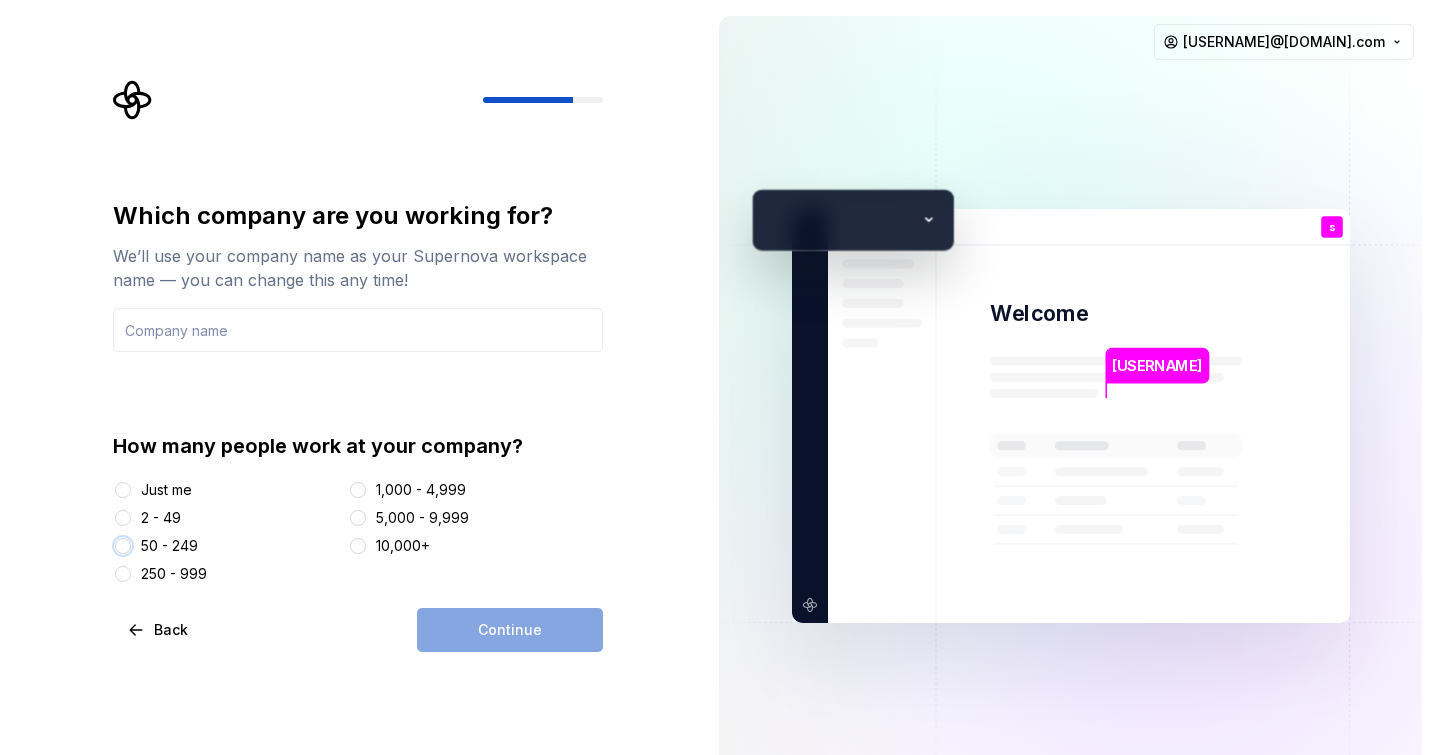 click on "50 - 249" at bounding box center (123, 546) 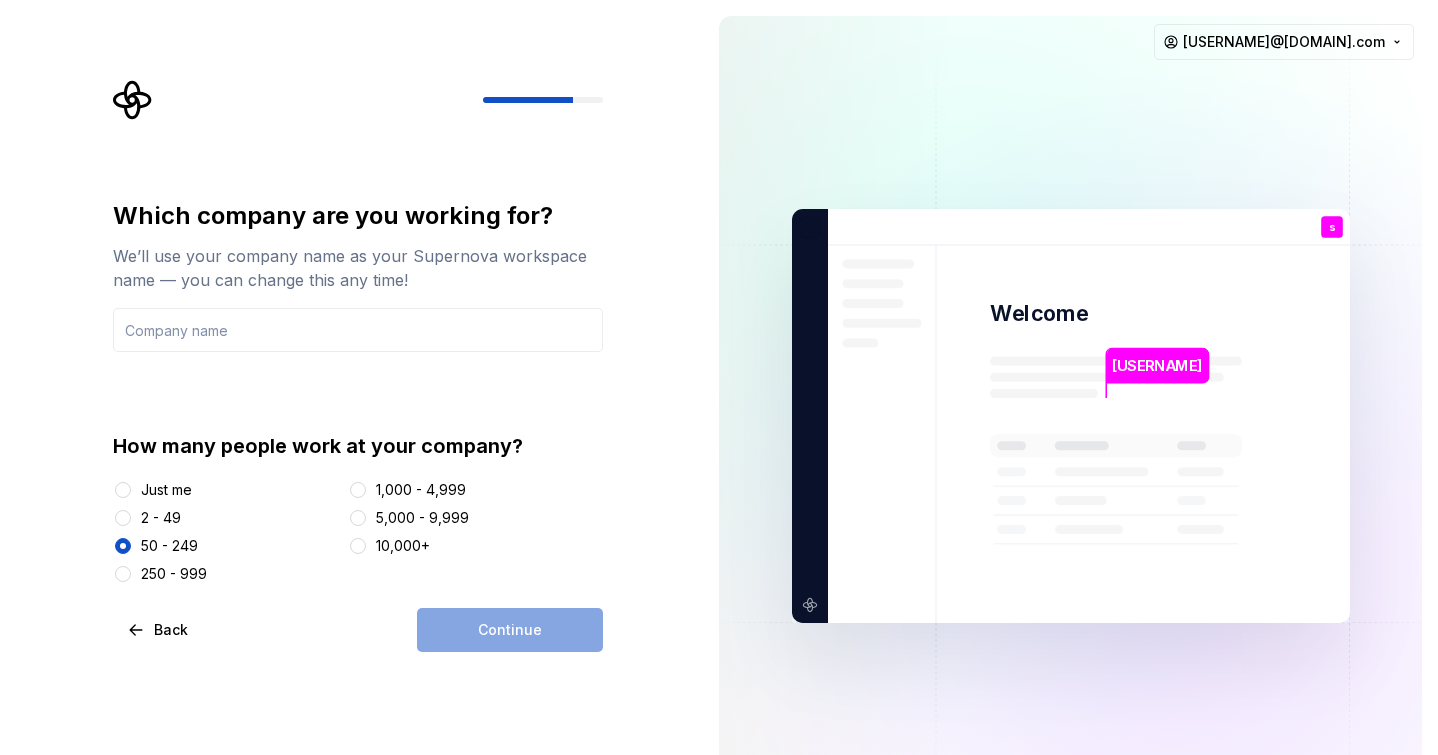 click on "Continue" at bounding box center (510, 630) 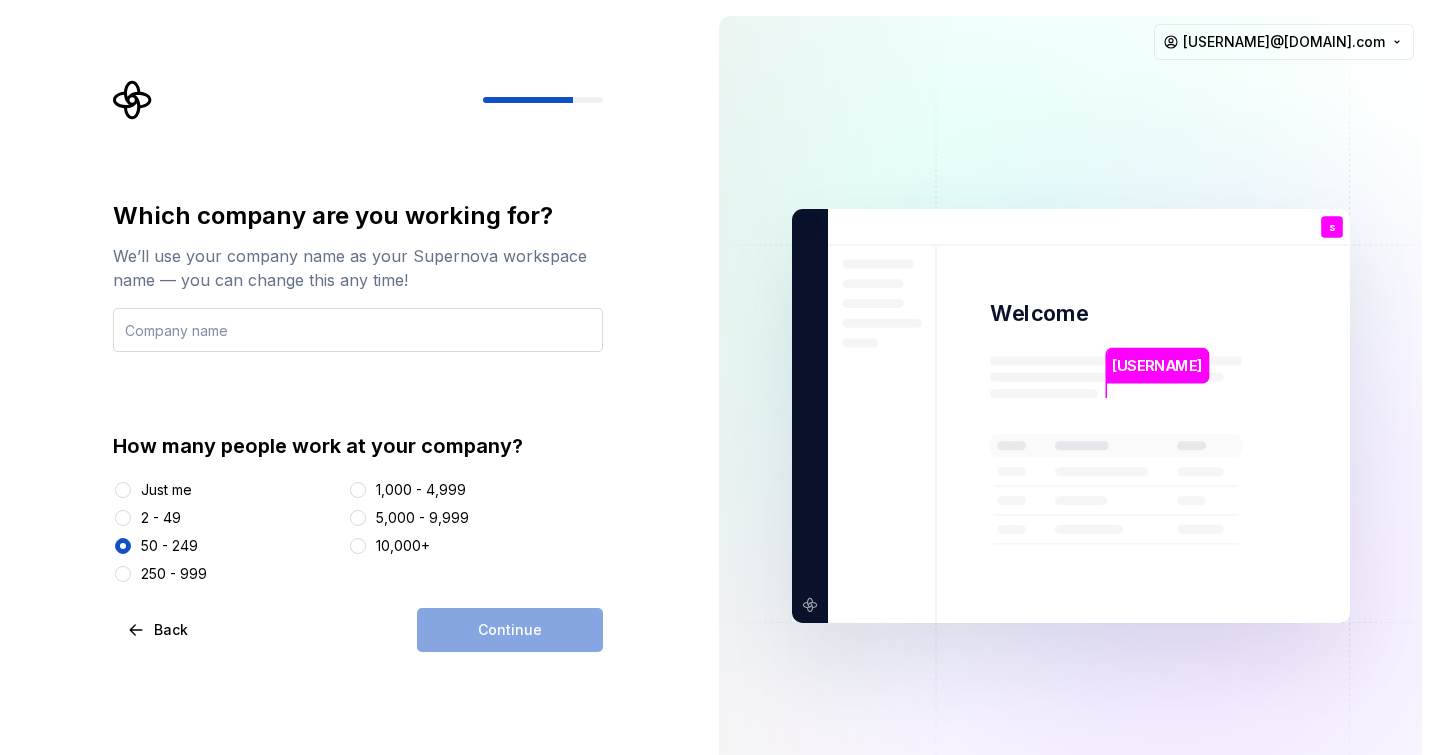 click at bounding box center [358, 330] 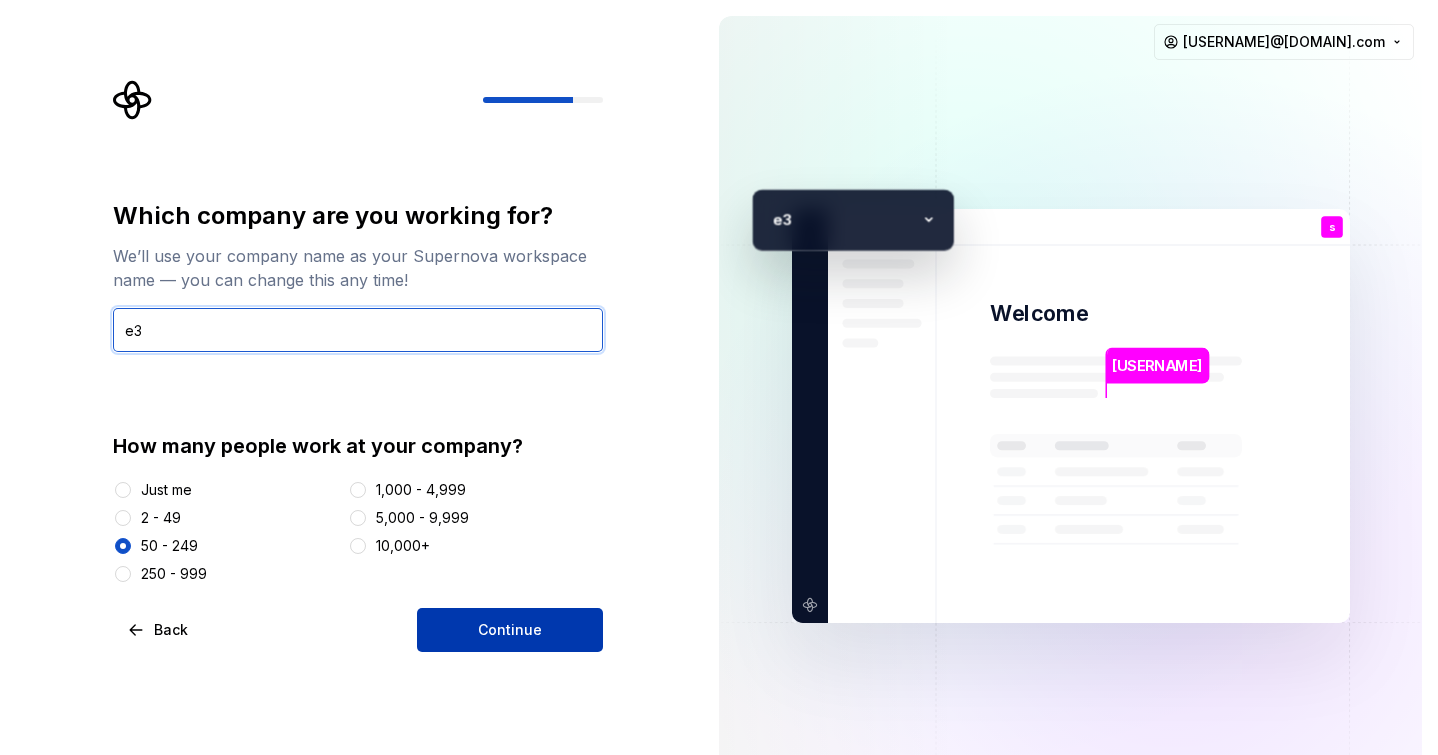 type on "e3" 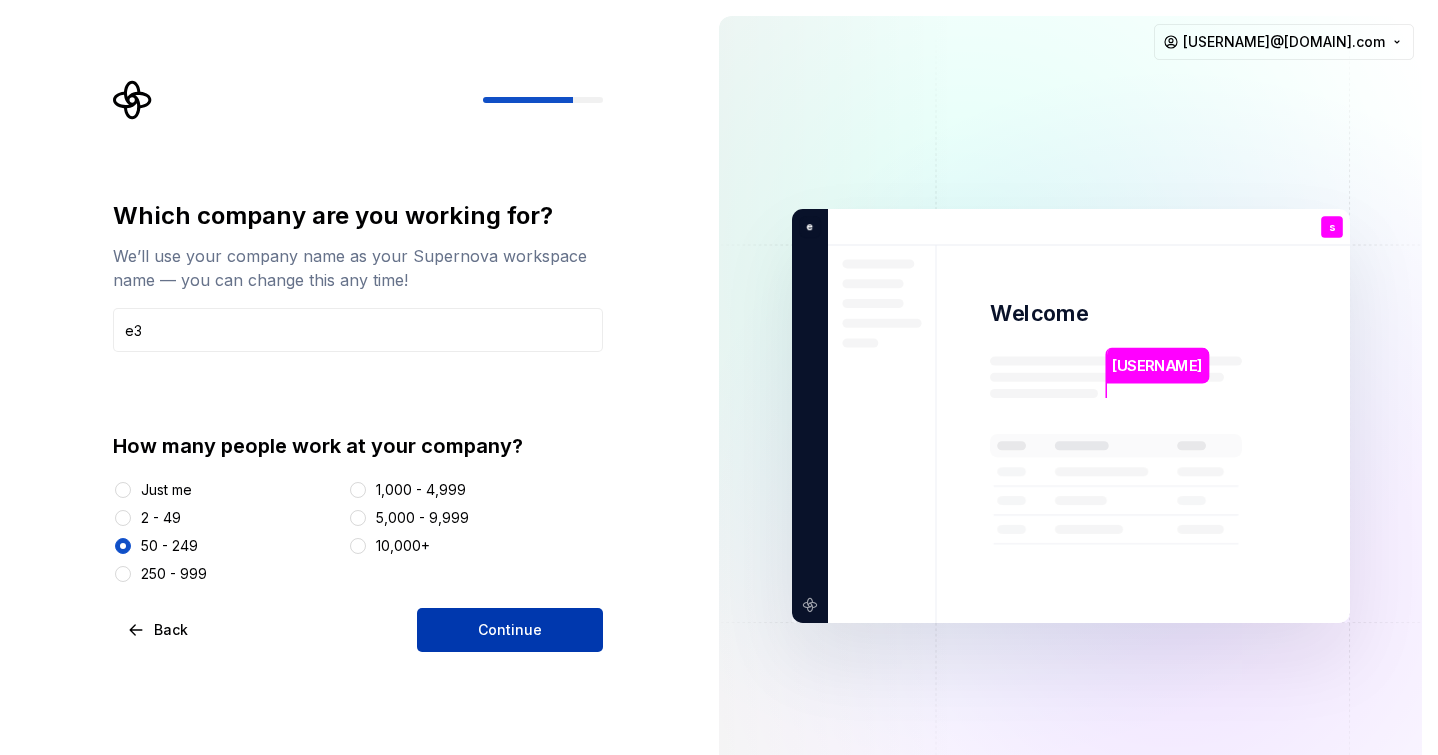 click on "Continue" at bounding box center [510, 630] 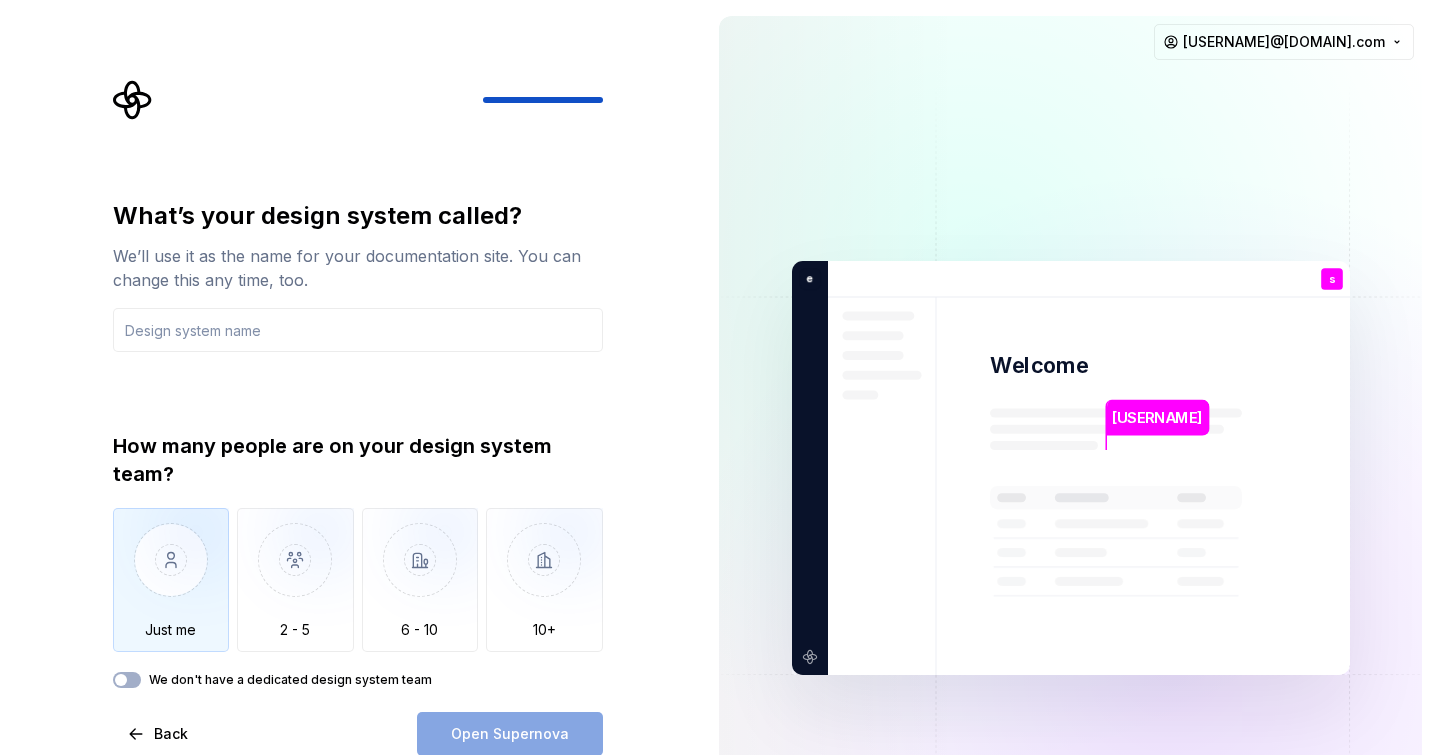 click at bounding box center (171, 575) 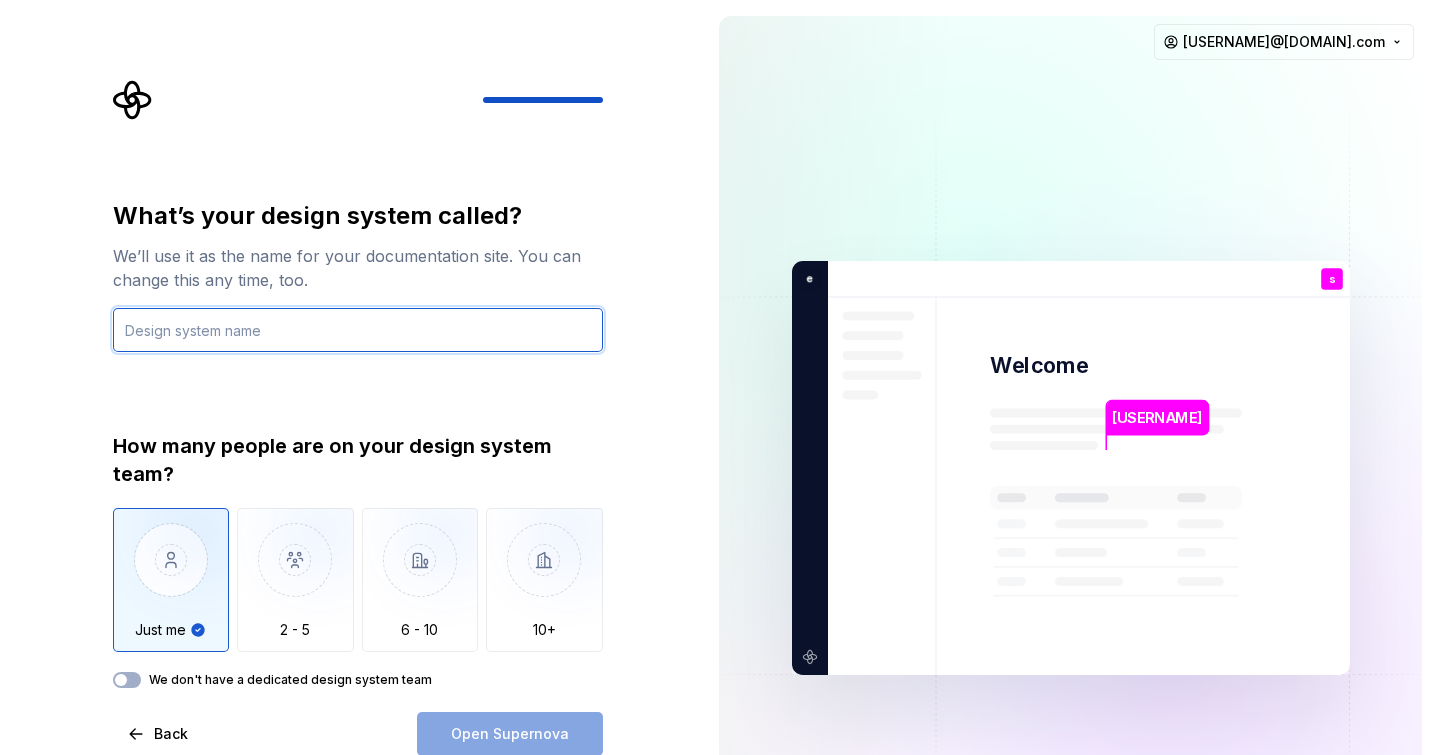 click at bounding box center (358, 330) 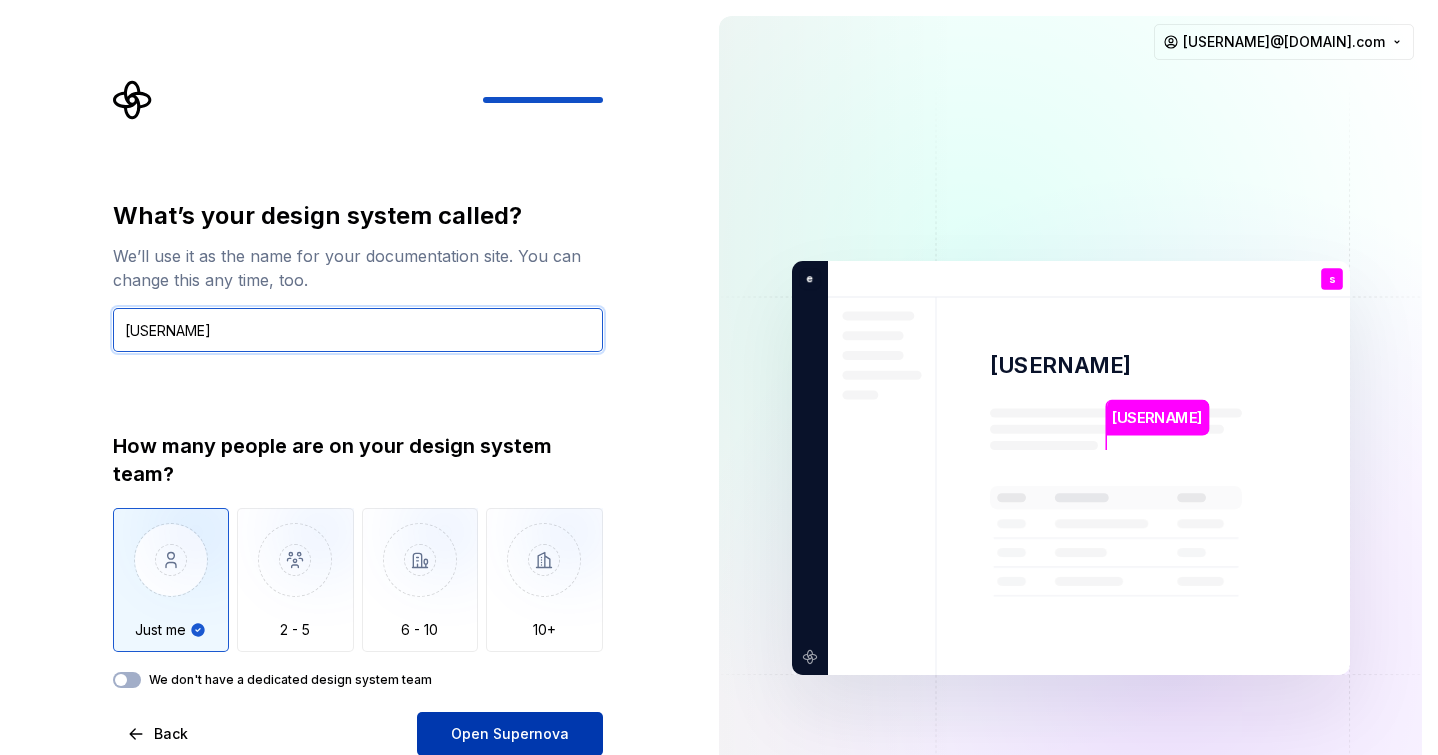 type on "swathi" 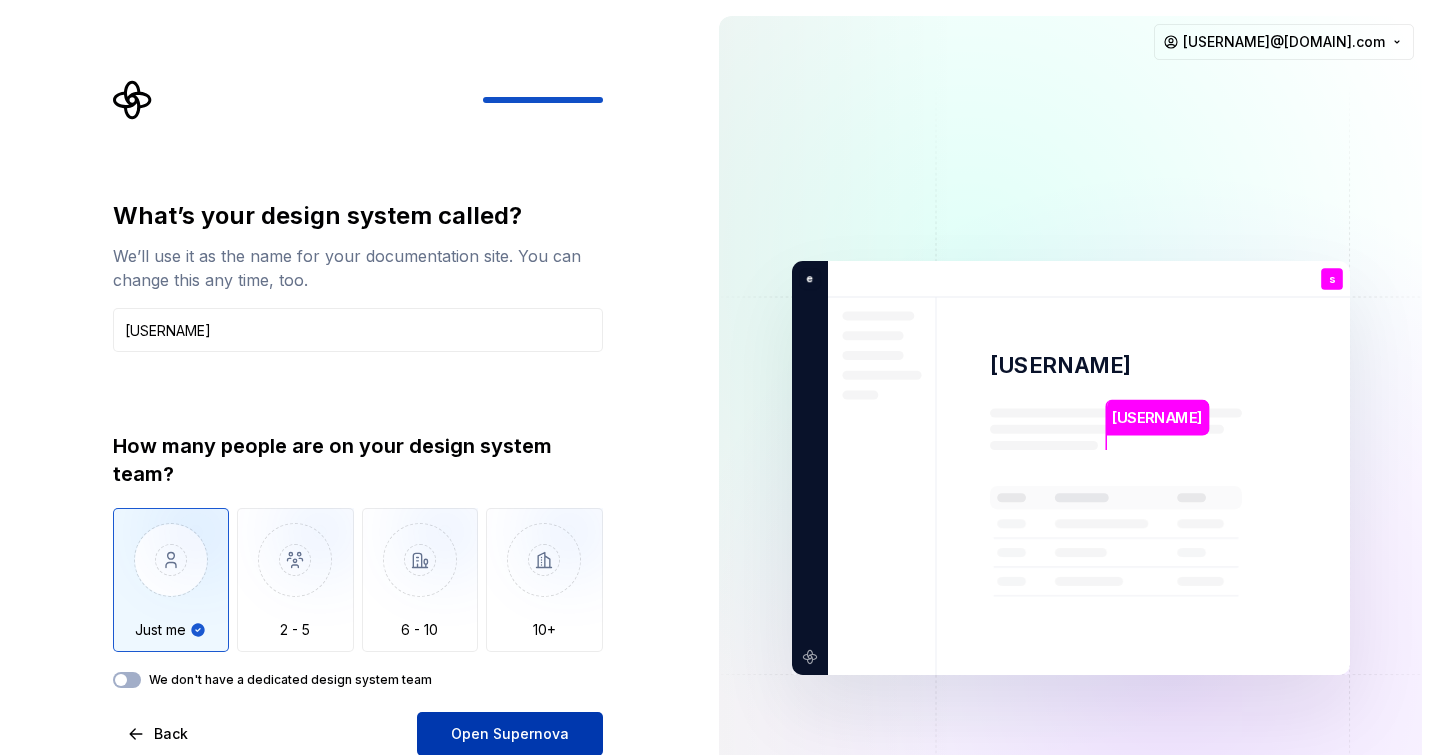 click on "Open Supernova" at bounding box center [510, 734] 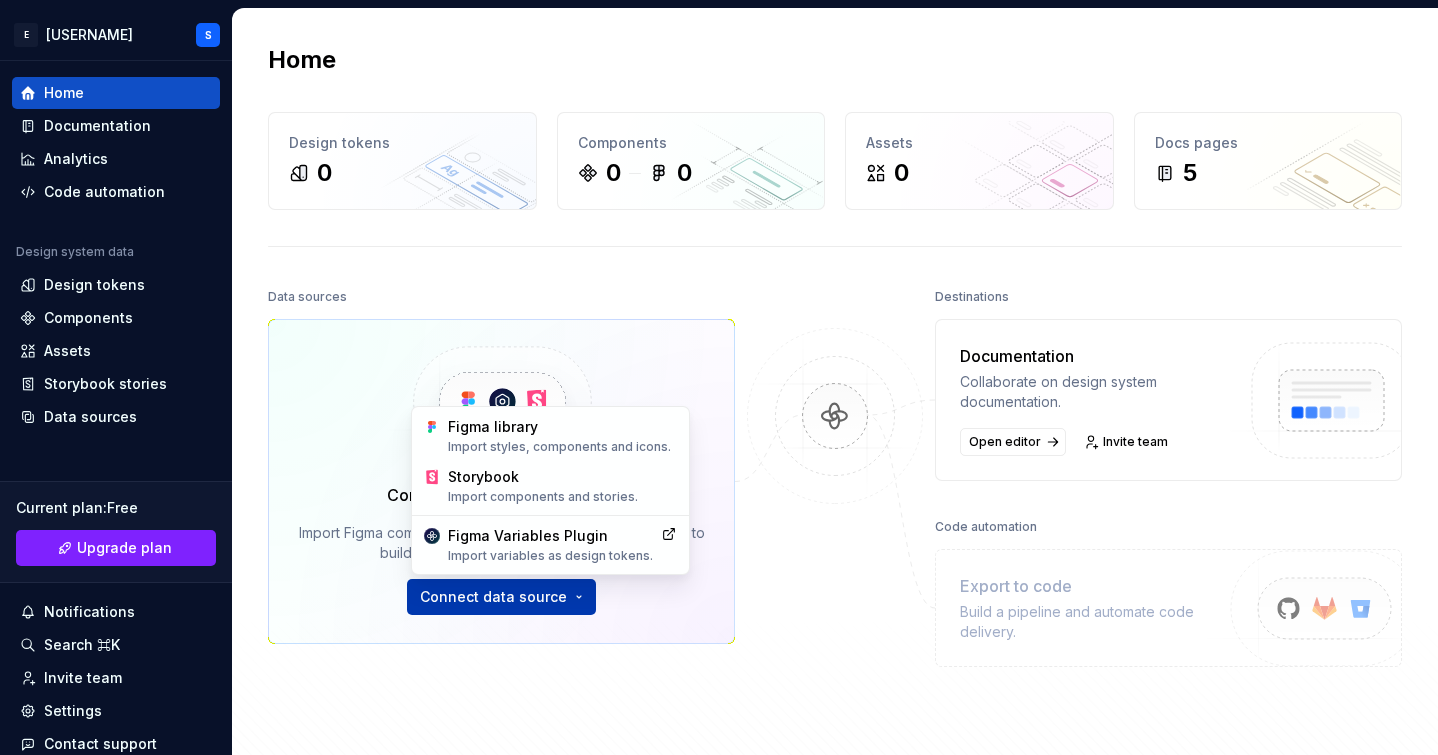 click on "E swathi S Home Documentation Analytics Code automation Design system data Design tokens Components Assets Storybook stories Data sources Current plan :  Free Upgrade plan Notifications Search ⌘K Invite team Settings Contact support Help Home Design tokens 0 Components 0 0 Assets 0 Docs pages 5 Data sources Connect Figma and Storybook Import Figma components, variables and Storybook stories to build your docs and run automations. Connect data source Destinations Documentation Collaborate on design system documentation. Open editor Invite team Code automation Export to code Build a pipeline and automate code delivery. Product documentation Learn how to build, manage and maintain design systems in smarter ways. Developer documentation Start delivering your design choices to your codebases right away. Join our Slack community Connect and learn with other design system practitioners.   Figma library Import styles, components and icons. Storybook Import components and stories. Figma Variables Plugin" at bounding box center [719, 377] 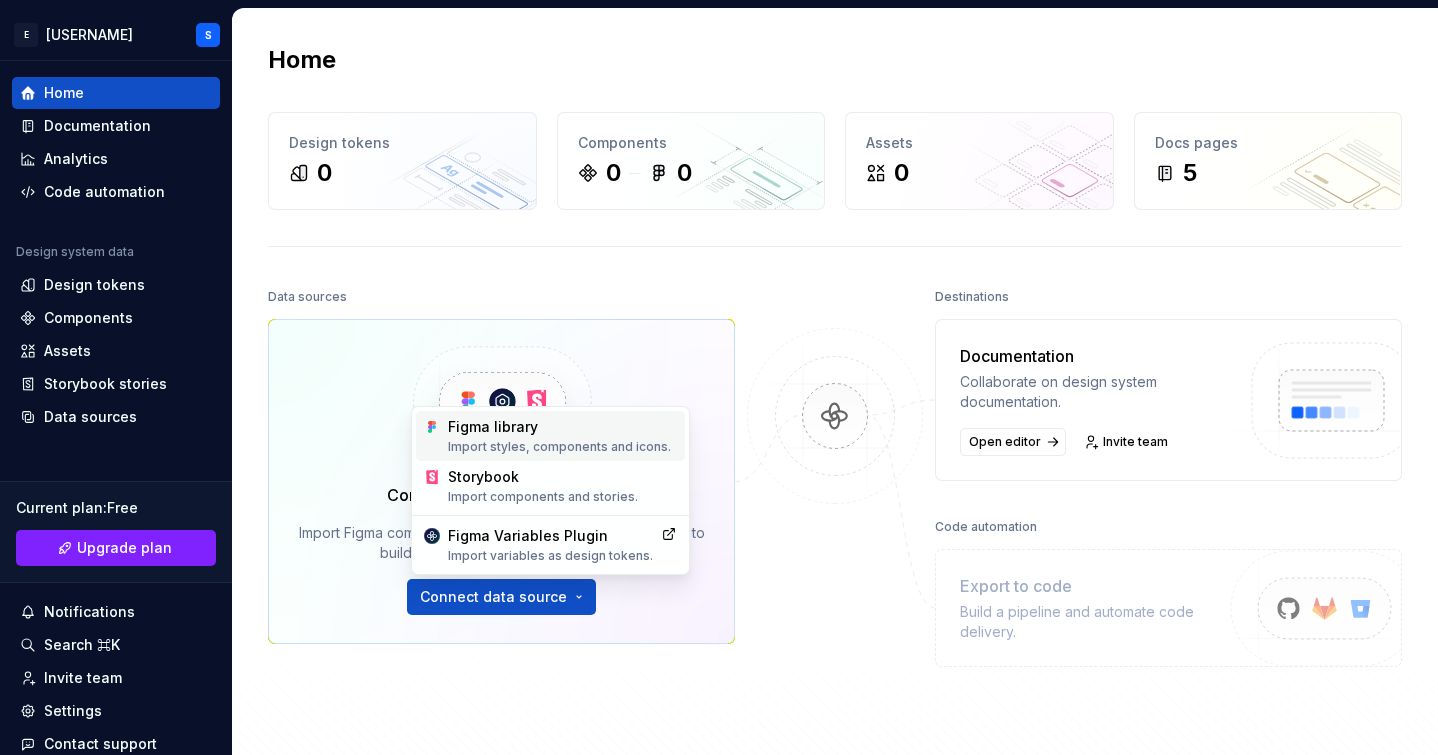 click on "Import styles, components and icons." at bounding box center (562, 447) 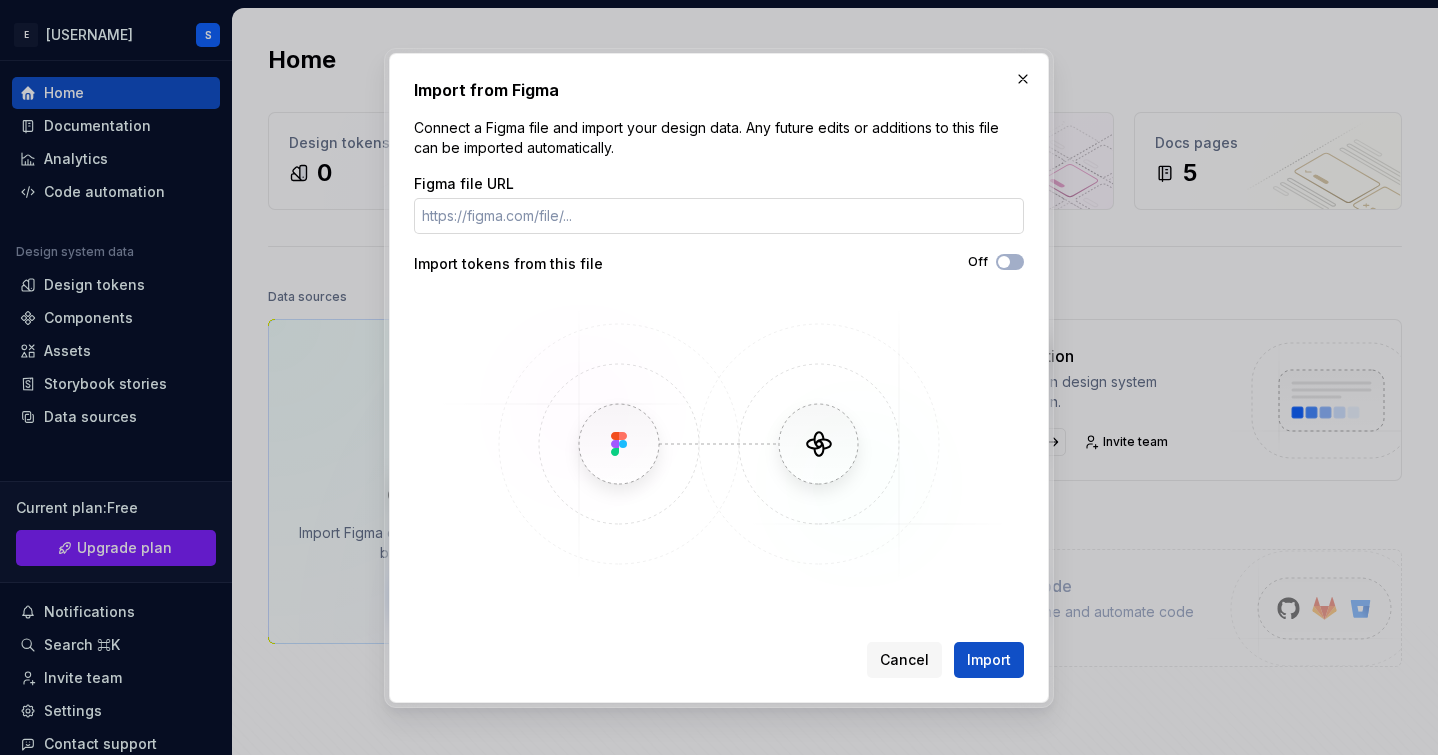 click on "Figma file URL" at bounding box center (719, 216) 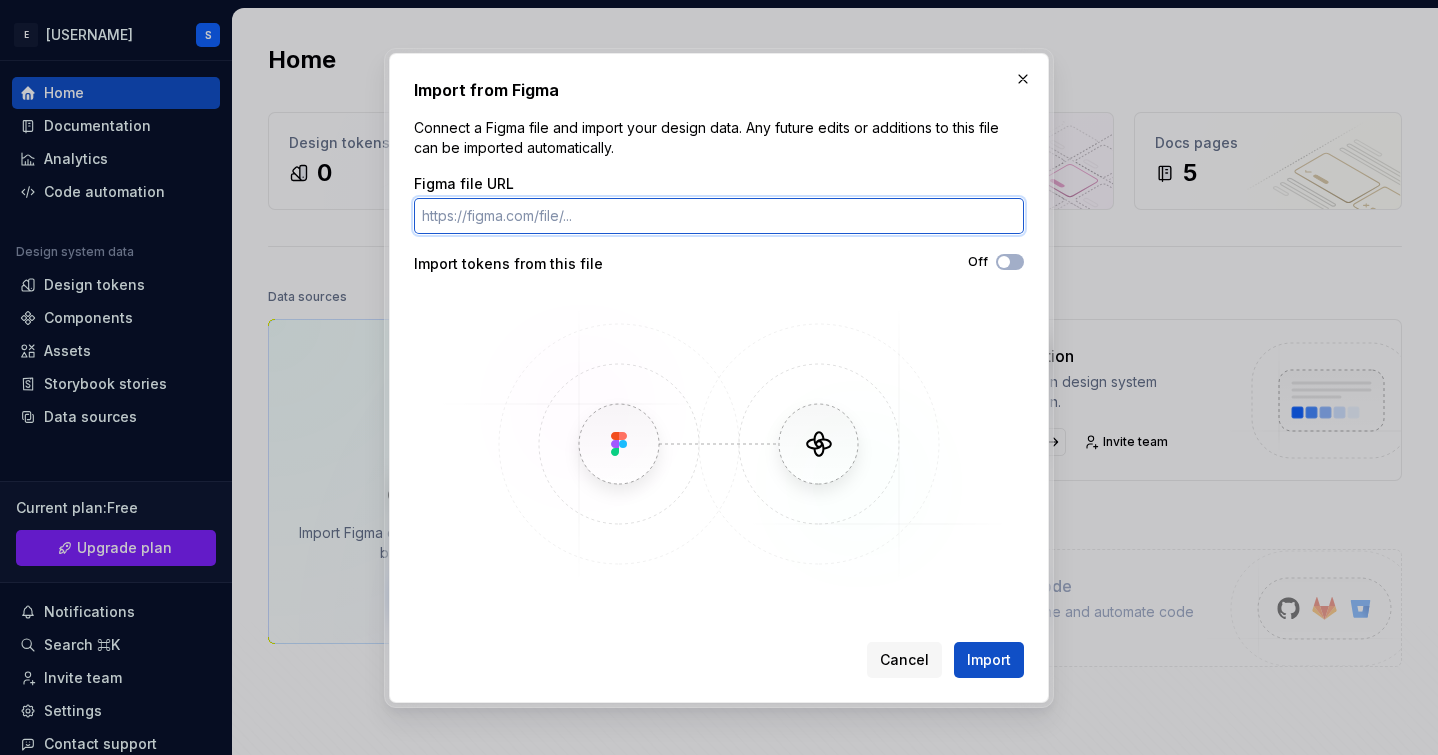 paste on "https://www.figma.com/design/4PXbu4ncgTWbPOVV6ts1bf/MaC?node-id=0-1&p=f&t=5P0BAAkwsaqZbV6t-0" 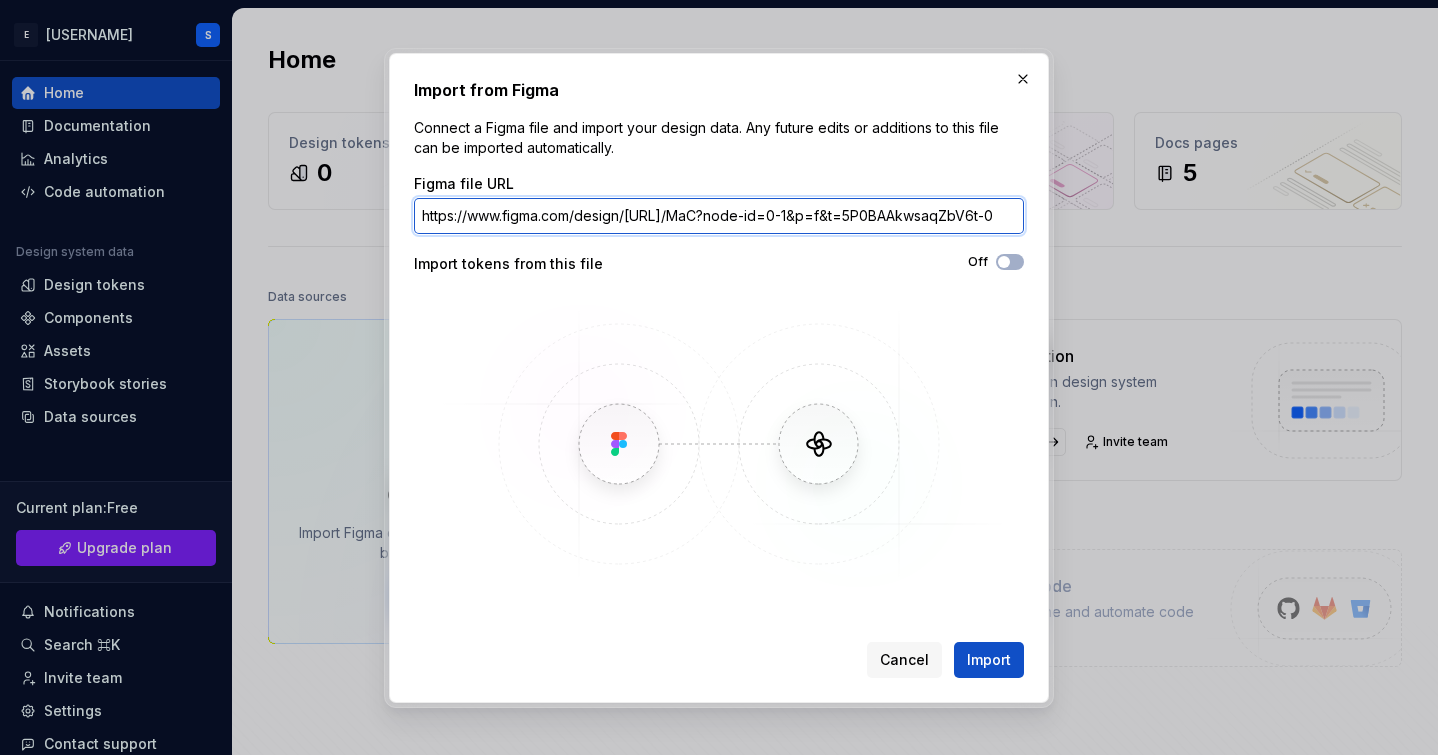 scroll, scrollTop: 0, scrollLeft: 134, axis: horizontal 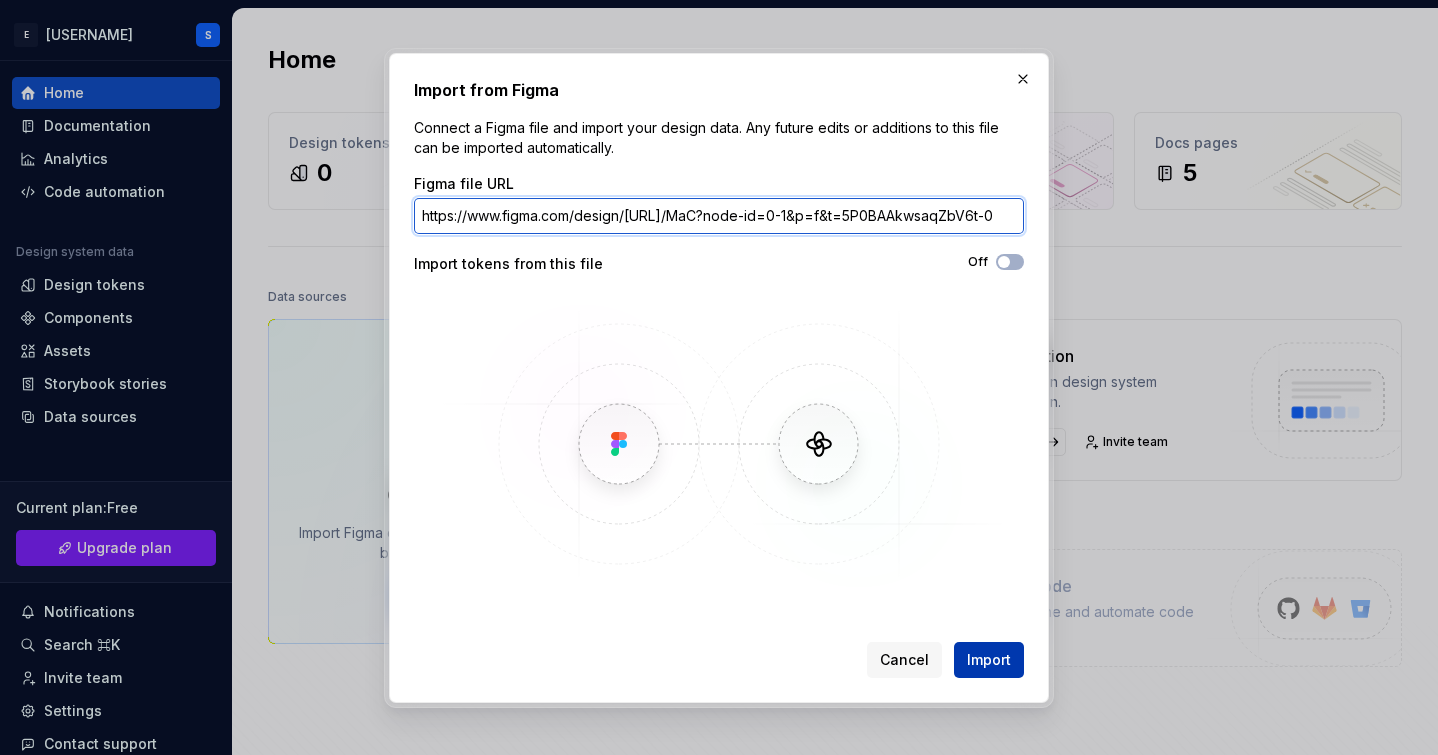 type on "https://www.figma.com/design/4PXbu4ncgTWbPOVV6ts1bf/MaC?node-id=0-1&p=f&t=5P0BAAkwsaqZbV6t-0" 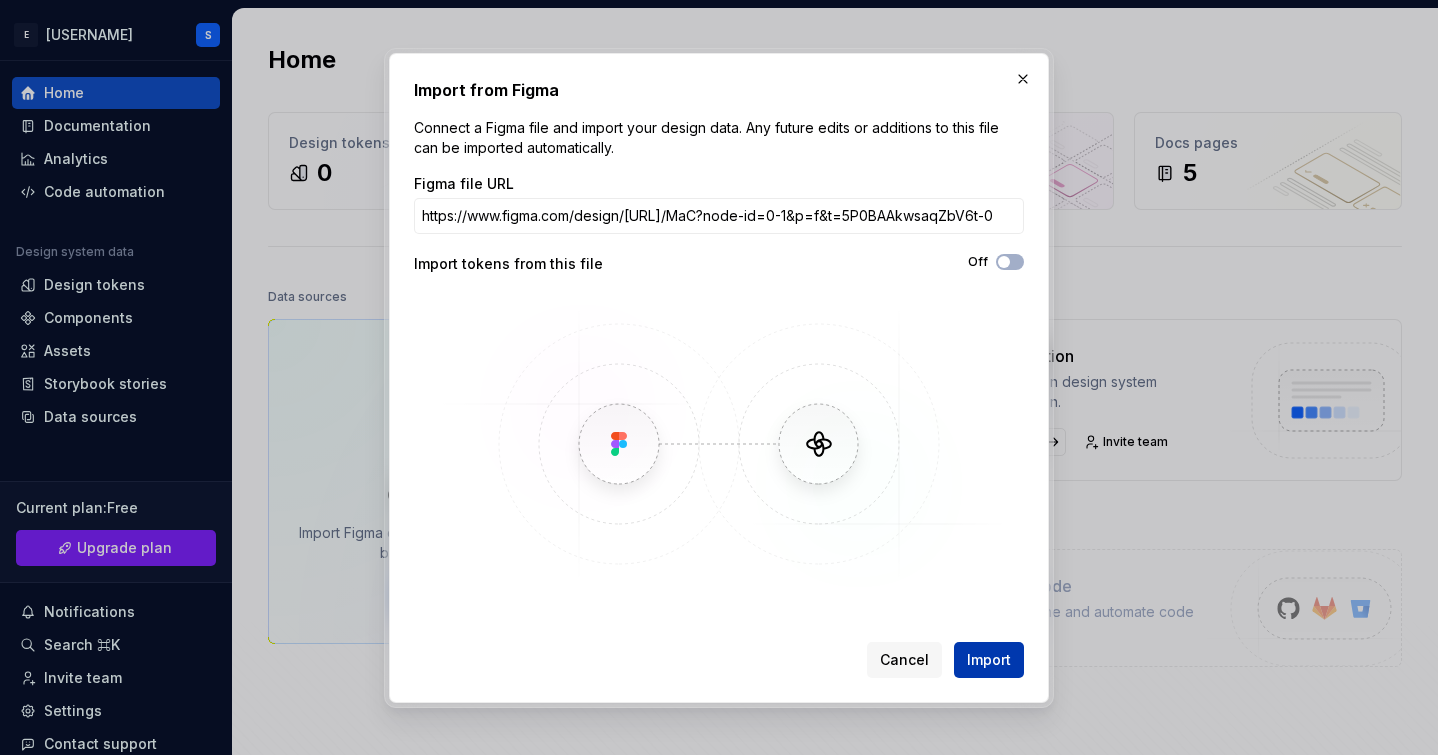 scroll, scrollTop: 0, scrollLeft: 0, axis: both 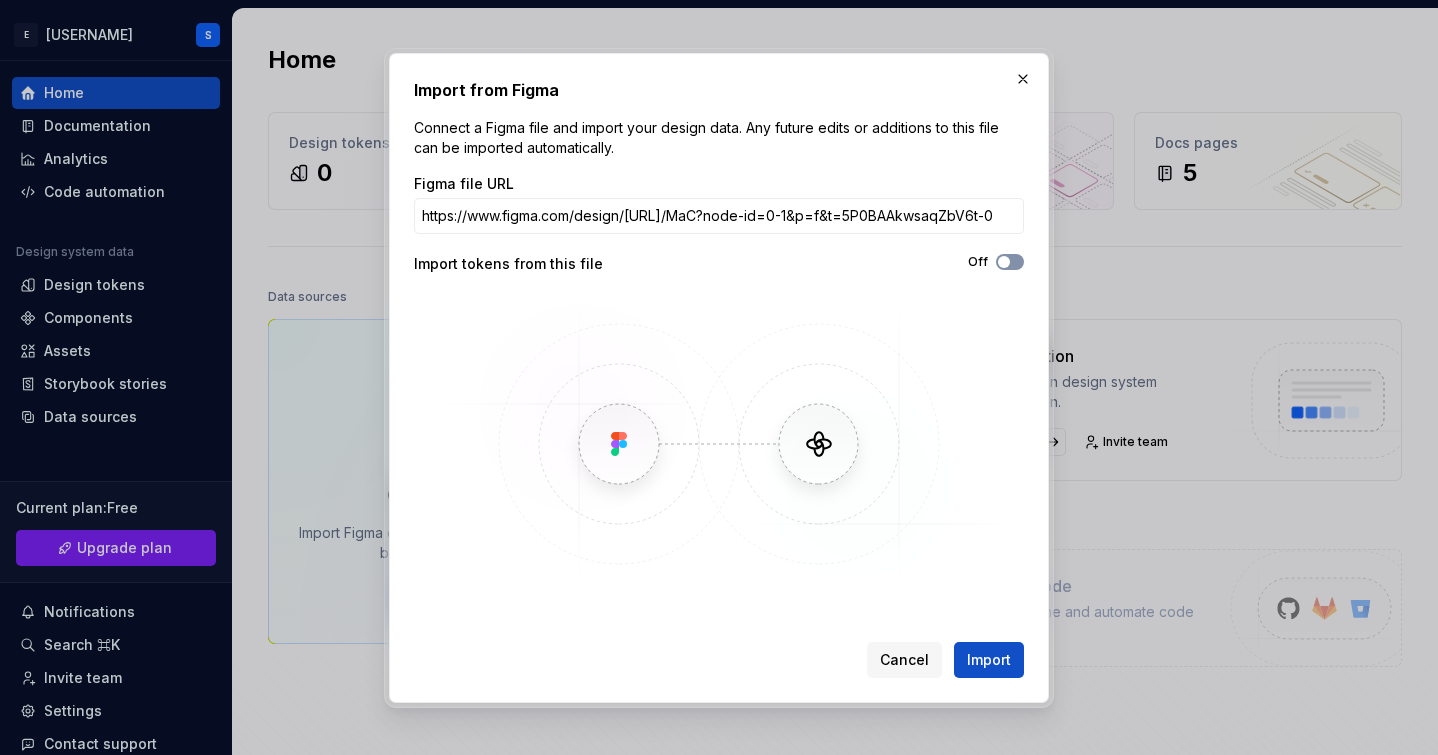 click at bounding box center (1004, 262) 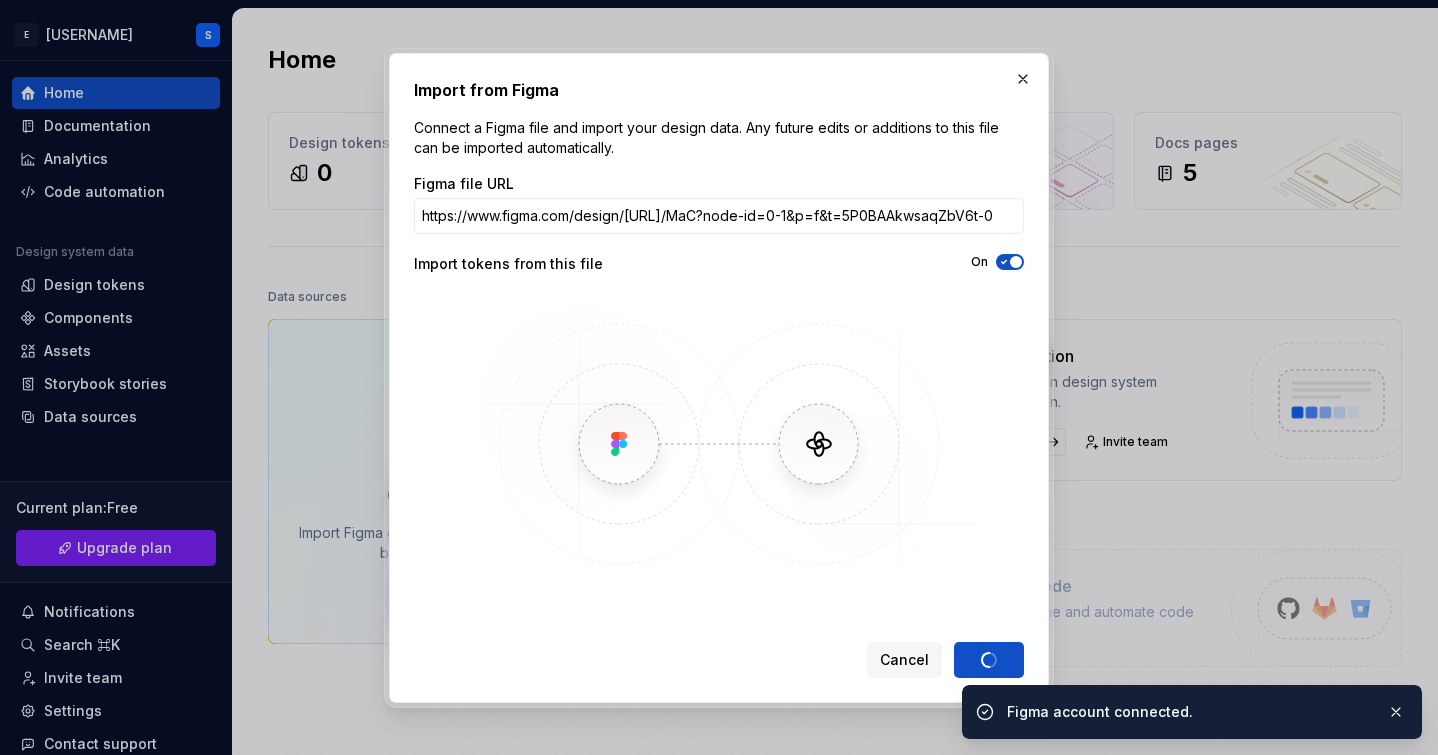 click on "Cancel Import" at bounding box center [945, 660] 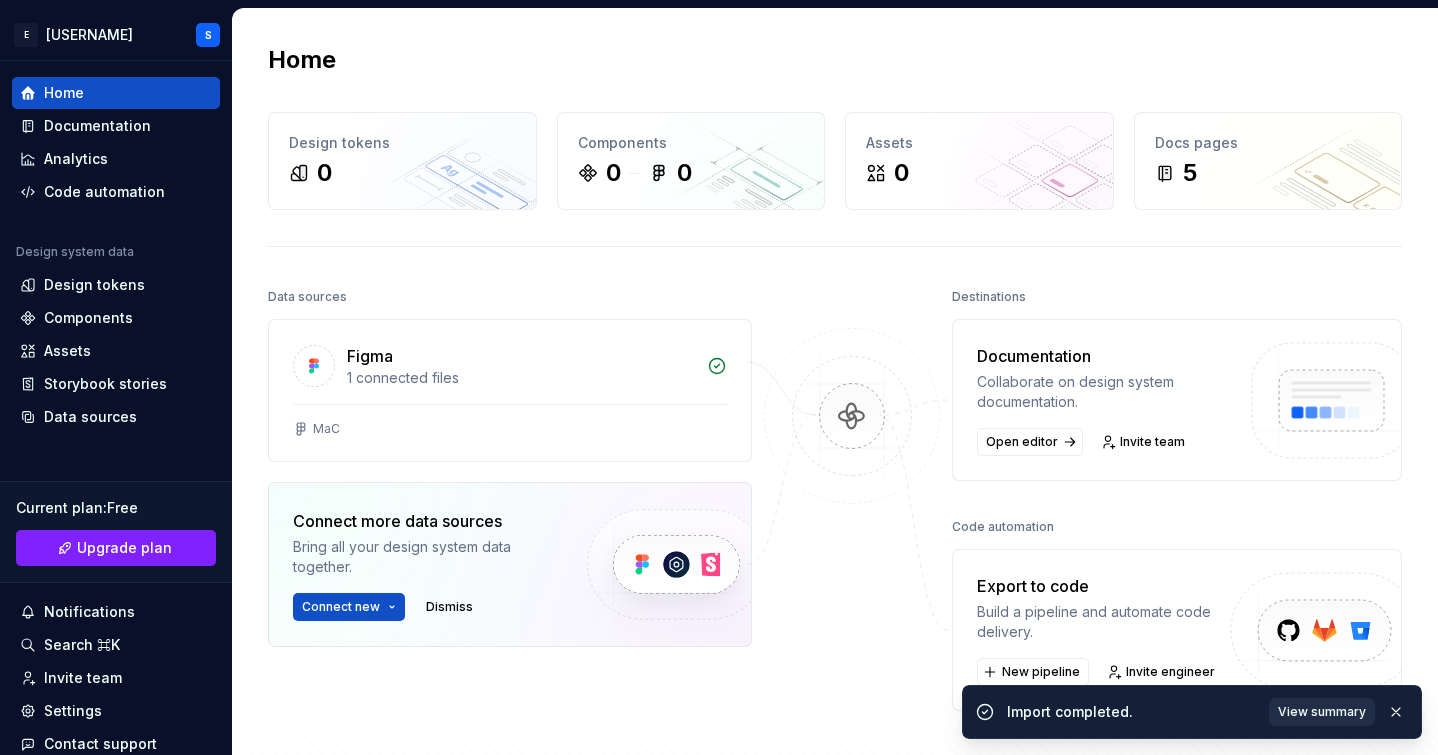 click on "View summary" at bounding box center [1322, 712] 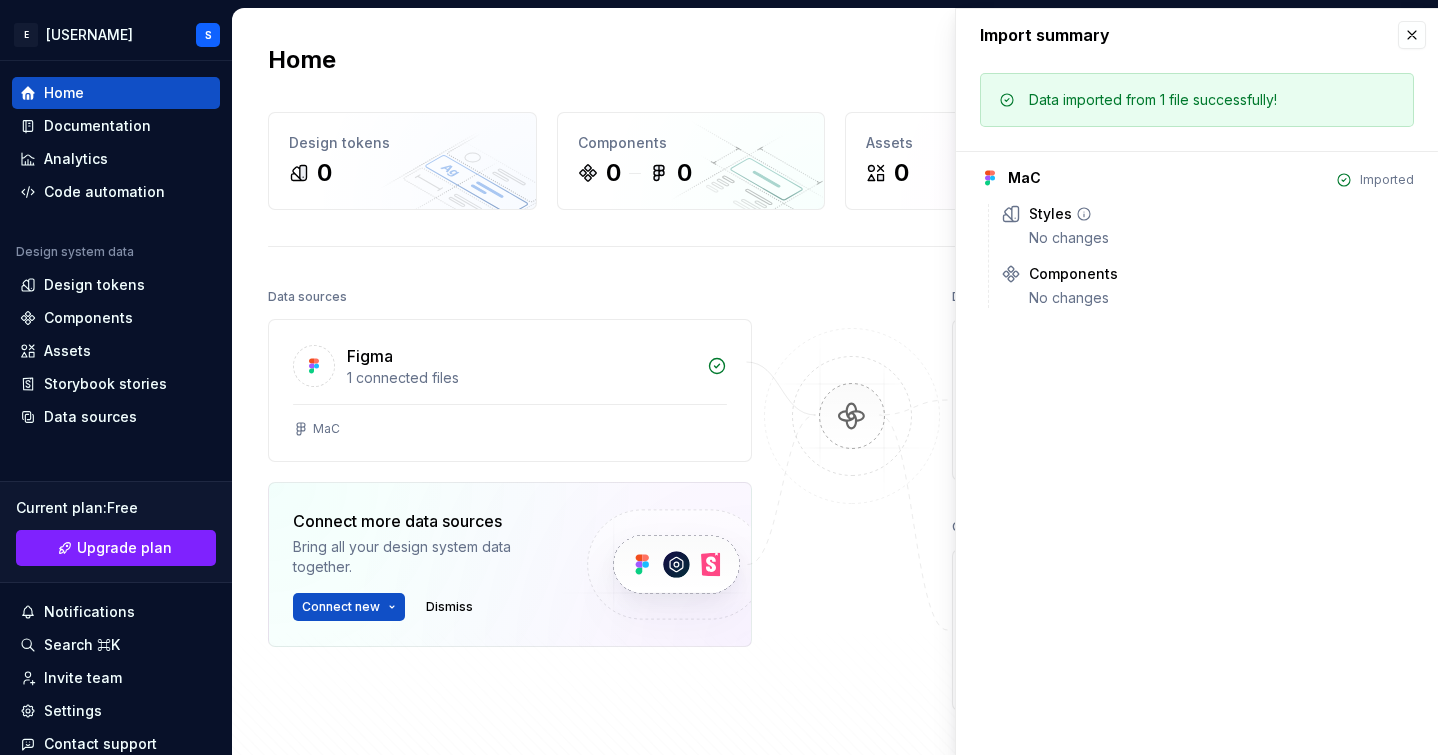 click on "Styles No changes" at bounding box center [1221, 226] 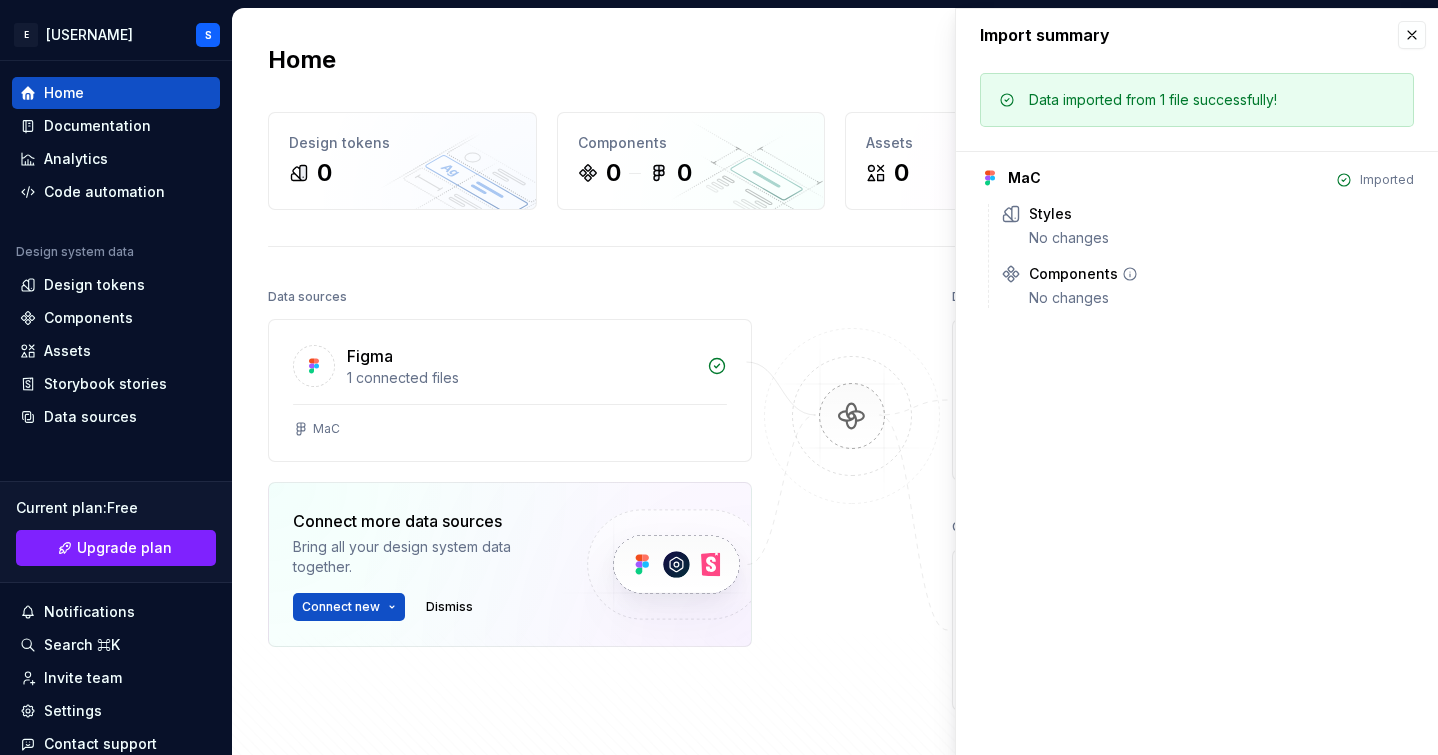 click on "No changes" at bounding box center (1221, 298) 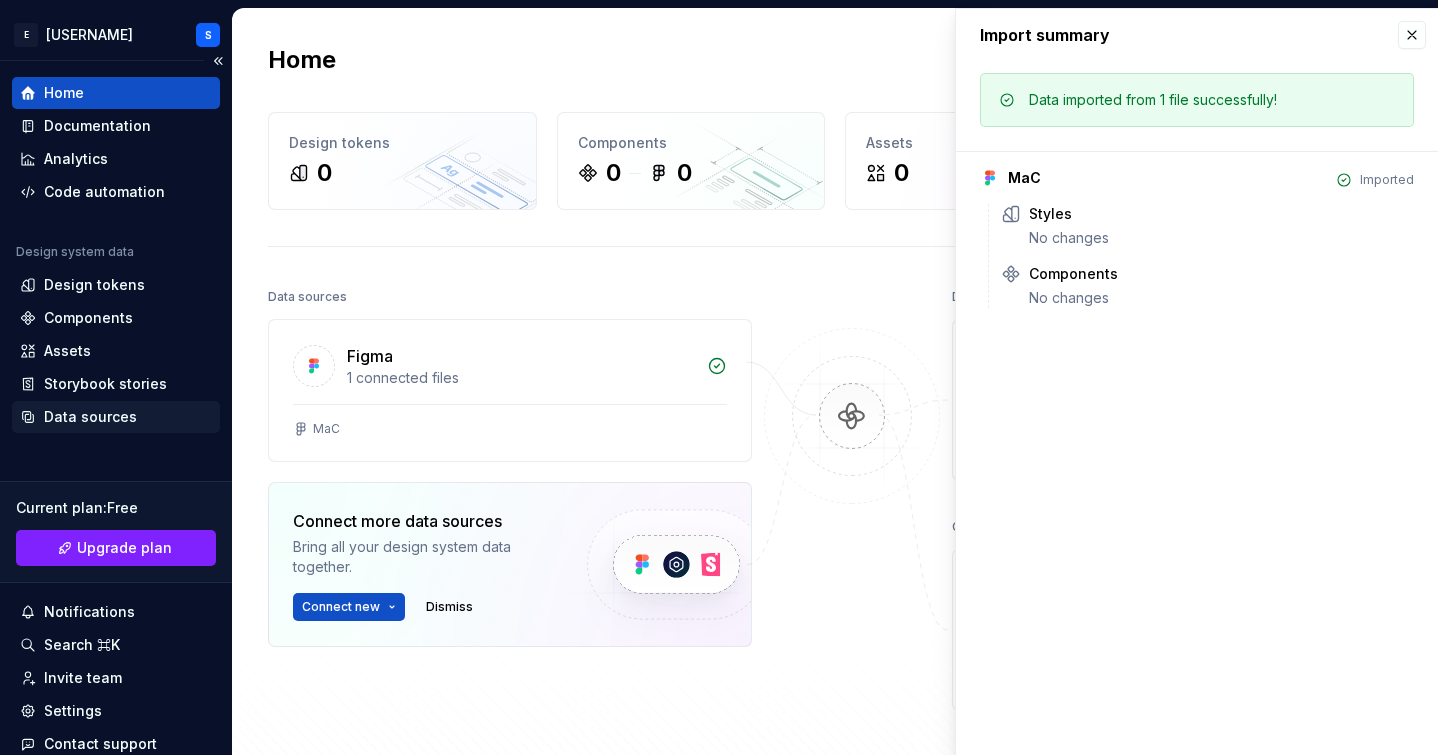 click on "Data sources" at bounding box center (90, 417) 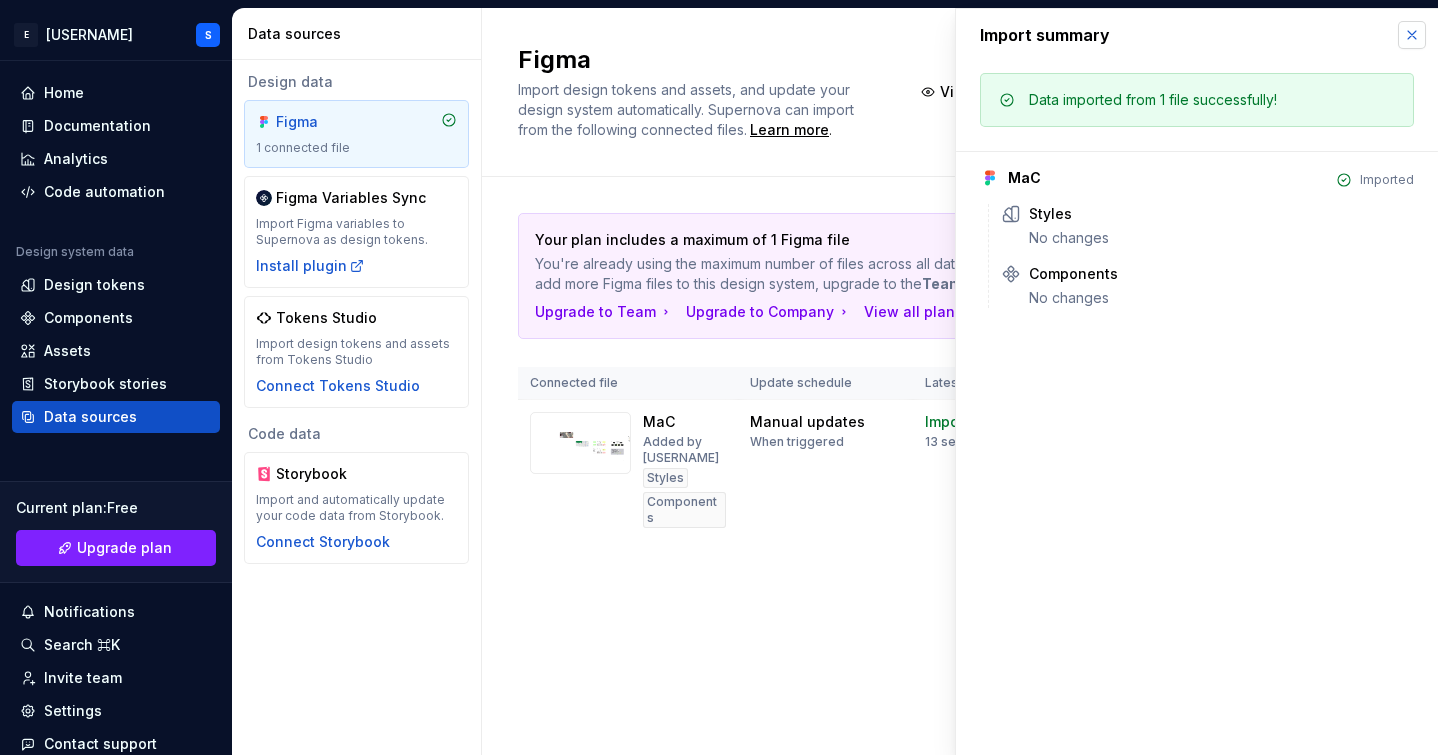 click at bounding box center (1412, 35) 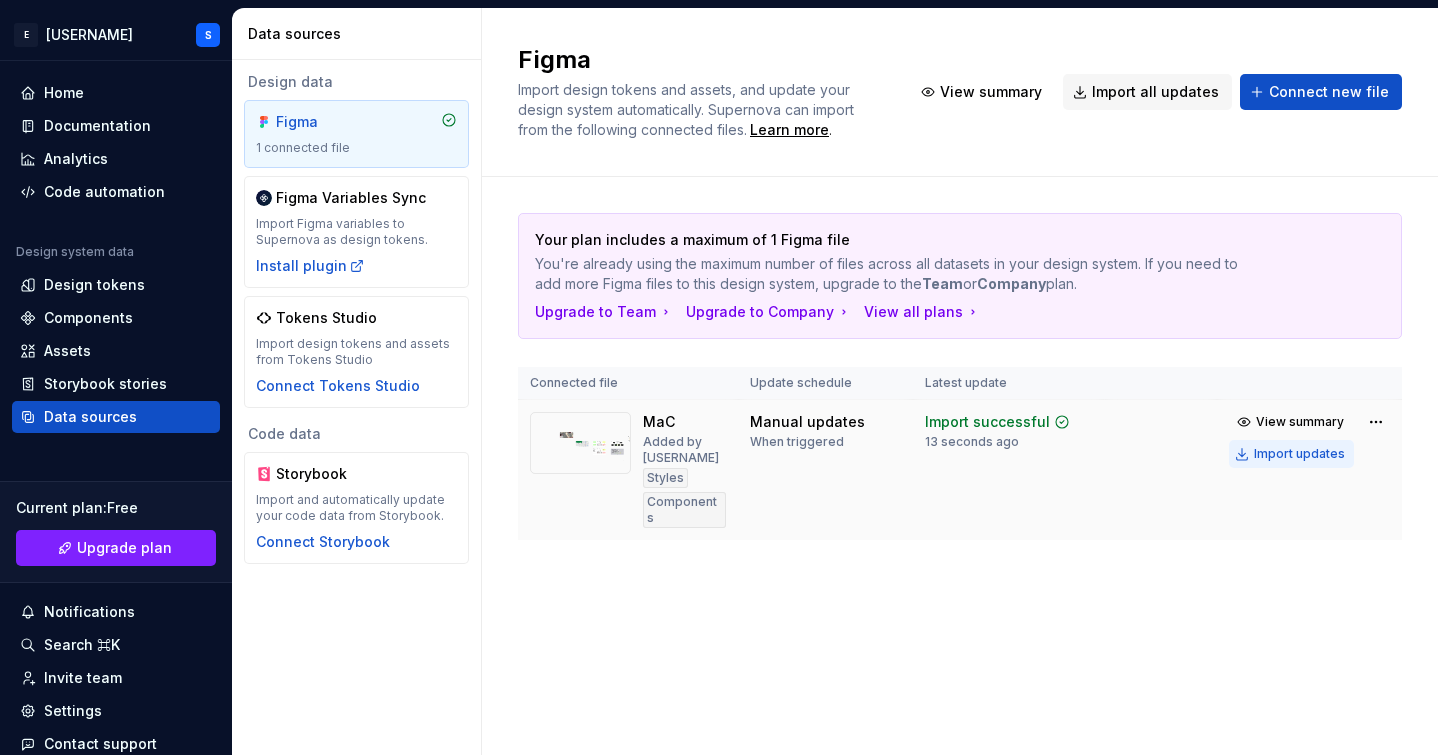 click on "Import updates" at bounding box center (1299, 454) 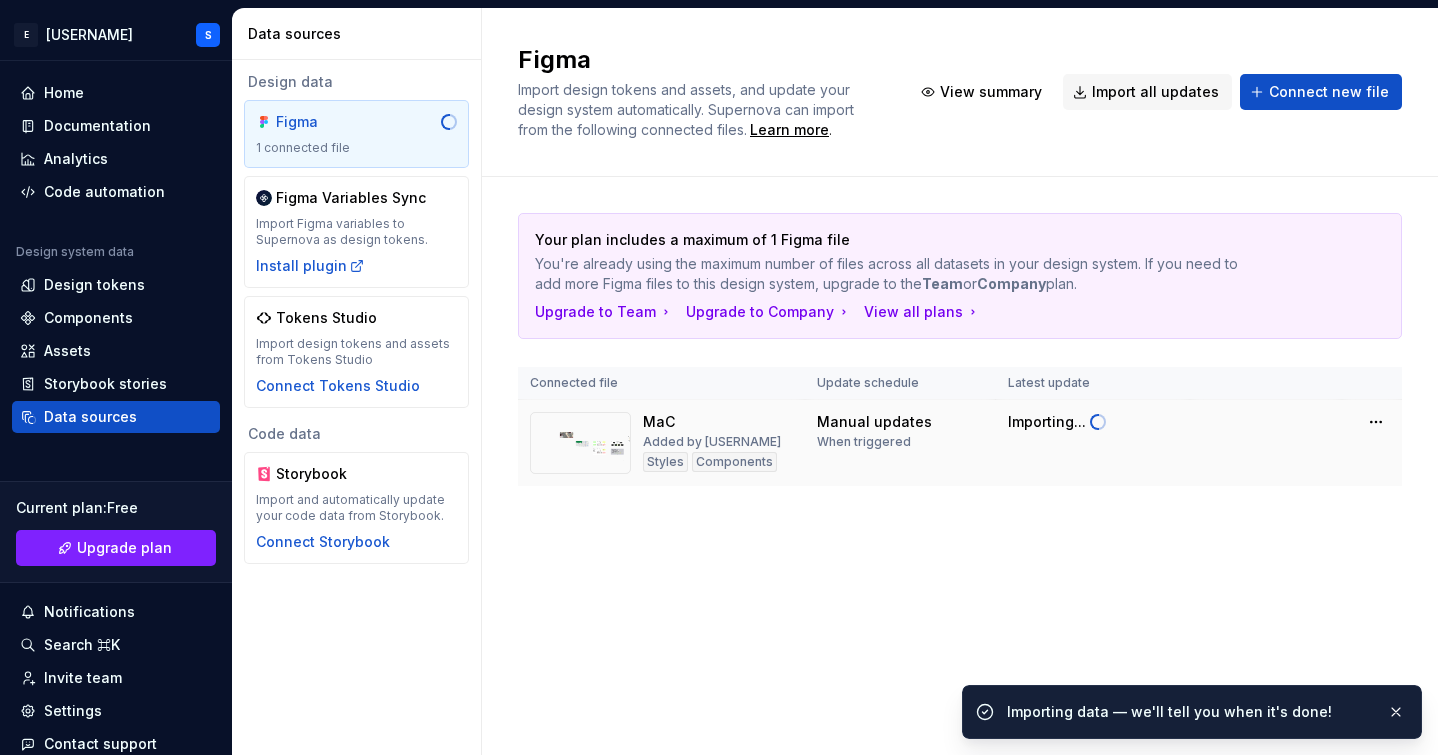 click on "Your plan includes a maximum of 1 Figma file You're already using the maximum number of files across all datasets in your design system. If you need to add more Figma files to this design system, upgrade to the  Team  or  Company  plan. Upgrade to Team Upgrade to Company View all plans Connected file Update schedule Latest update MaC Added by swathi Styles Components  Manual updates When triggered Importing..." at bounding box center (960, 369) 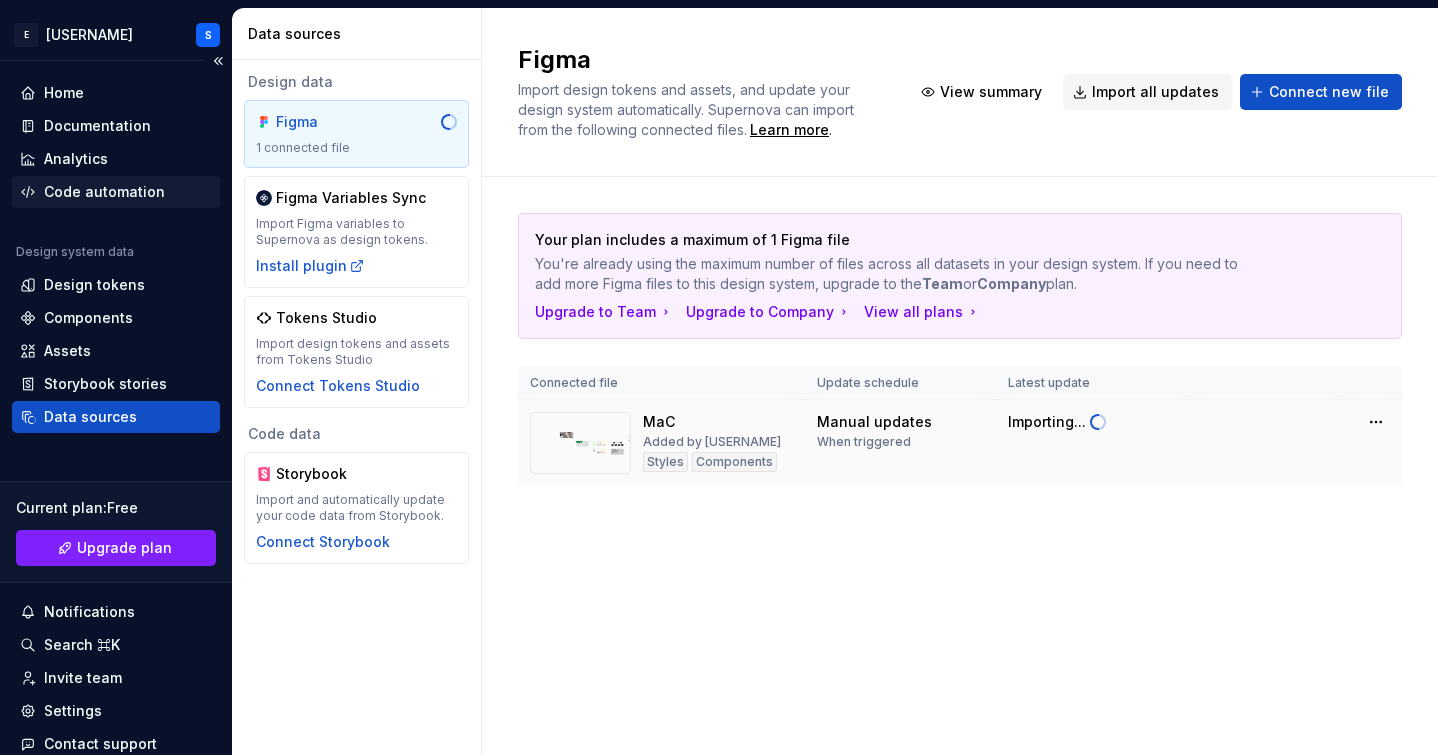 click on "Code automation" at bounding box center (116, 192) 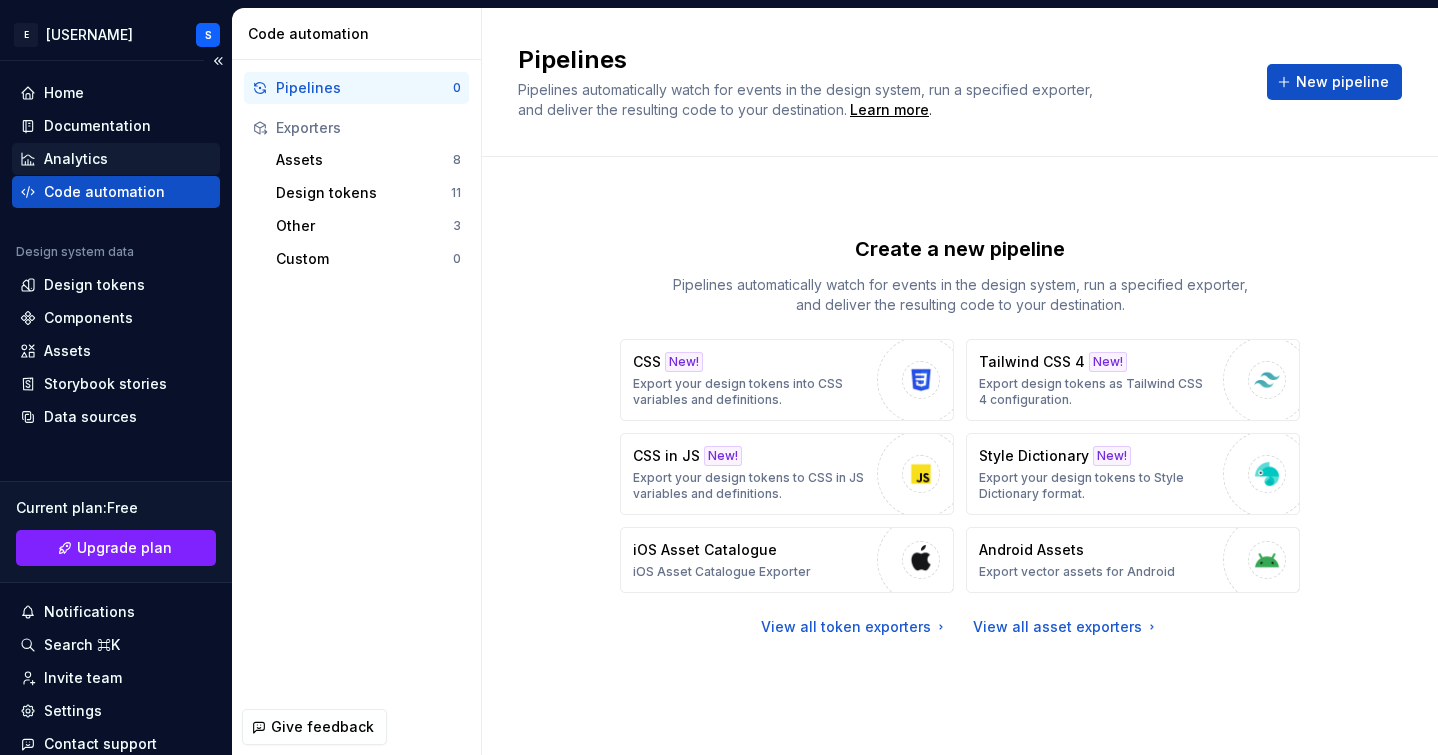 click on "Analytics" at bounding box center [76, 159] 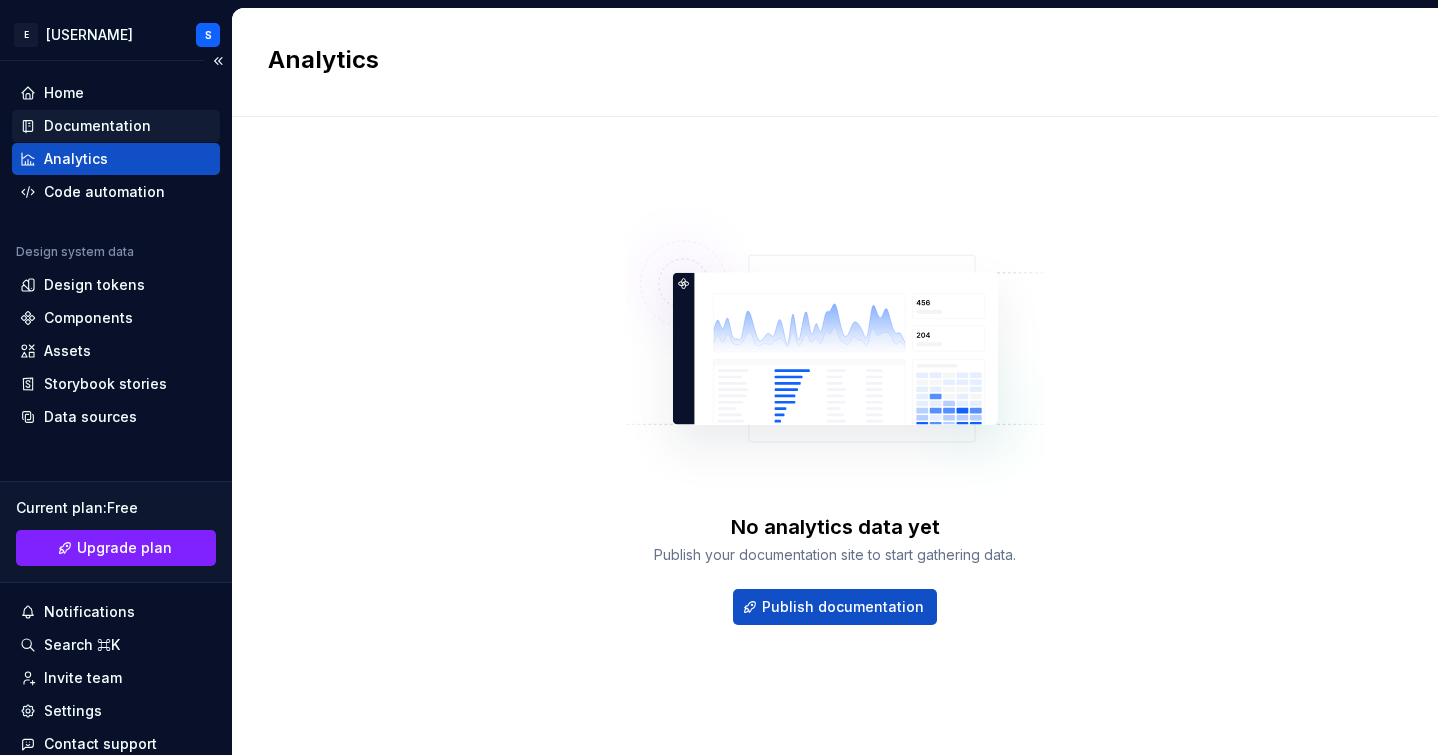 click on "Documentation" at bounding box center [97, 126] 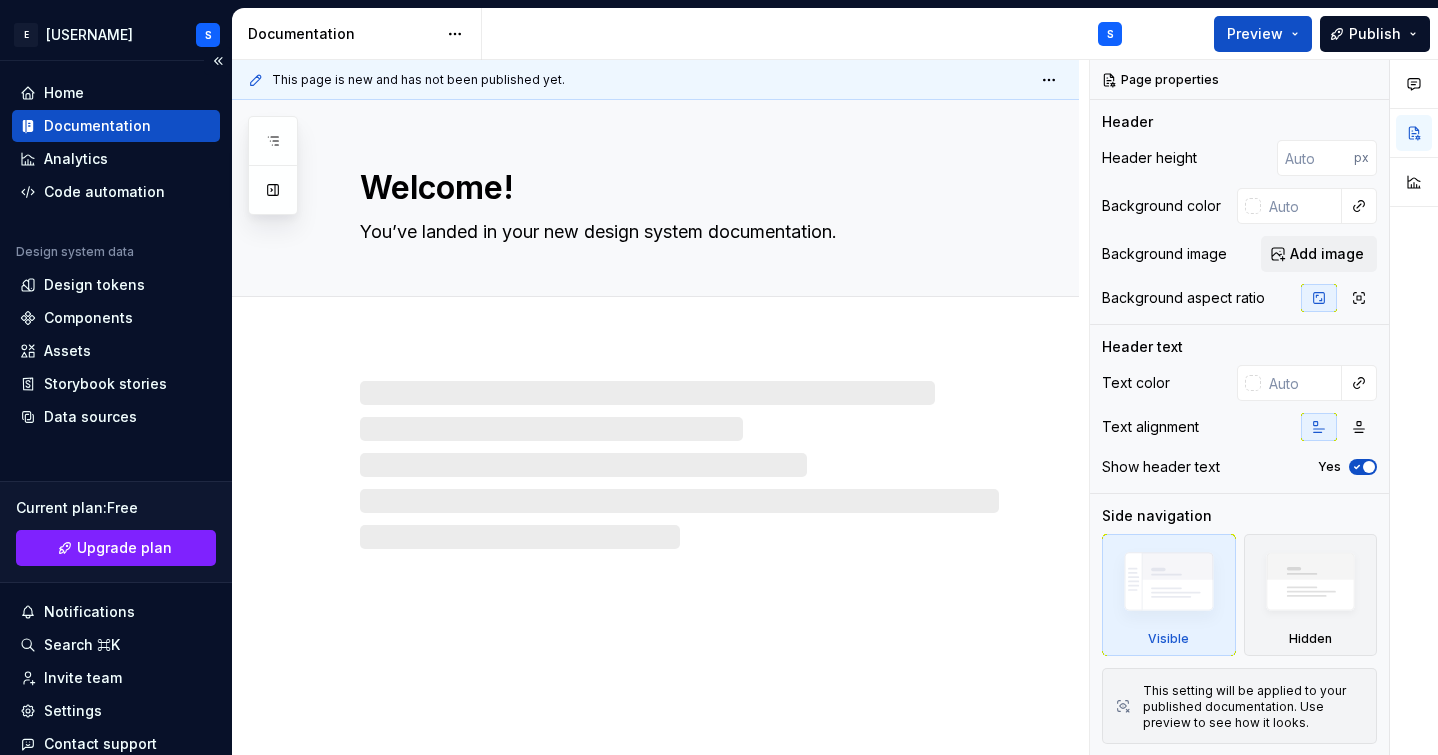 type on "*" 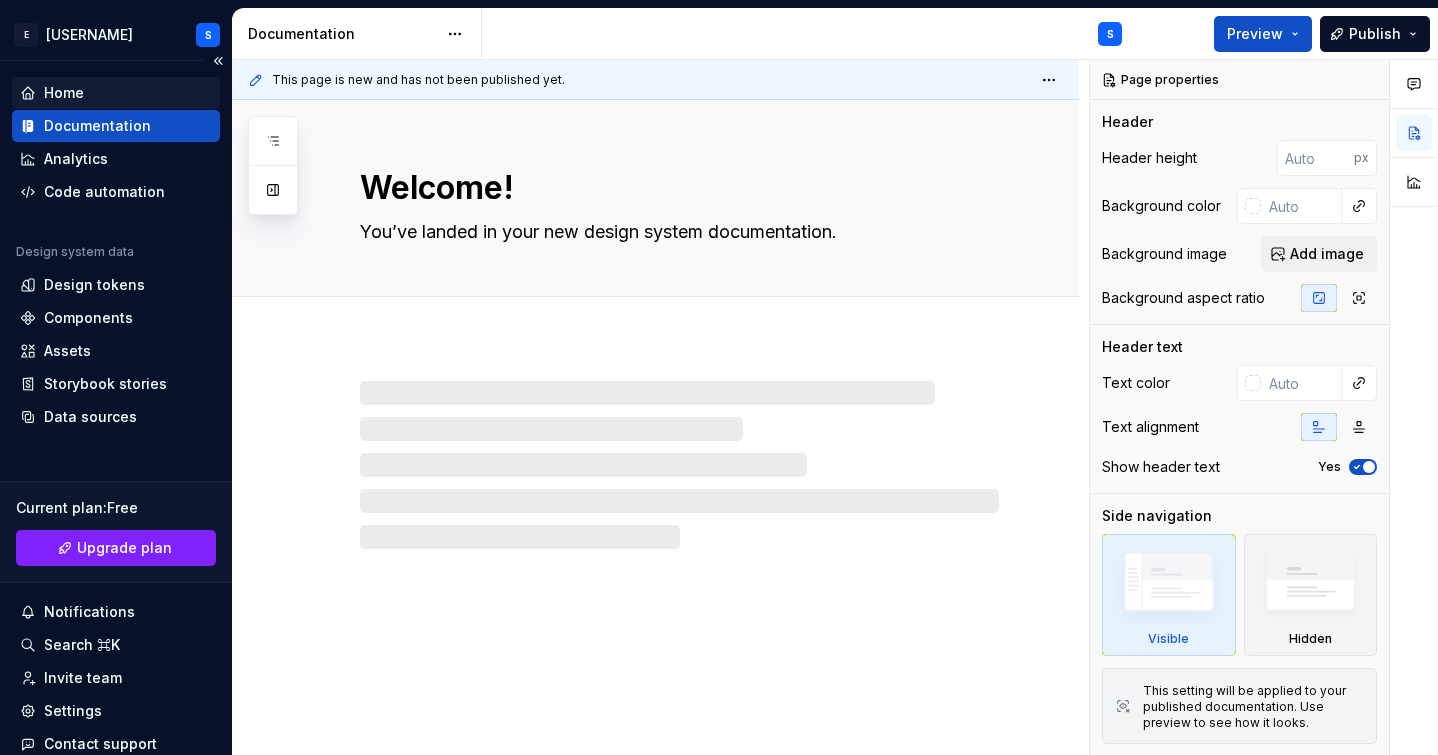 click on "Home" at bounding box center [64, 93] 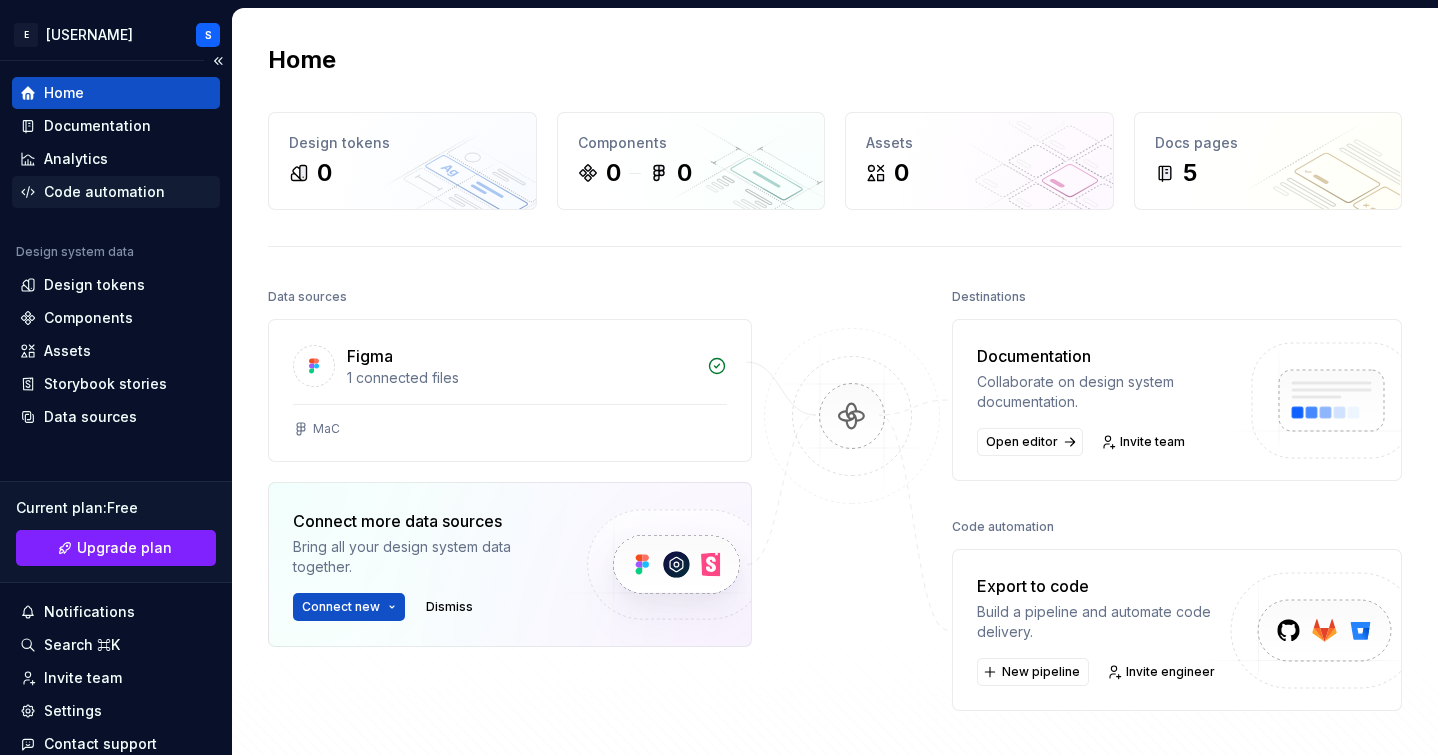 click on "Code automation" at bounding box center [116, 192] 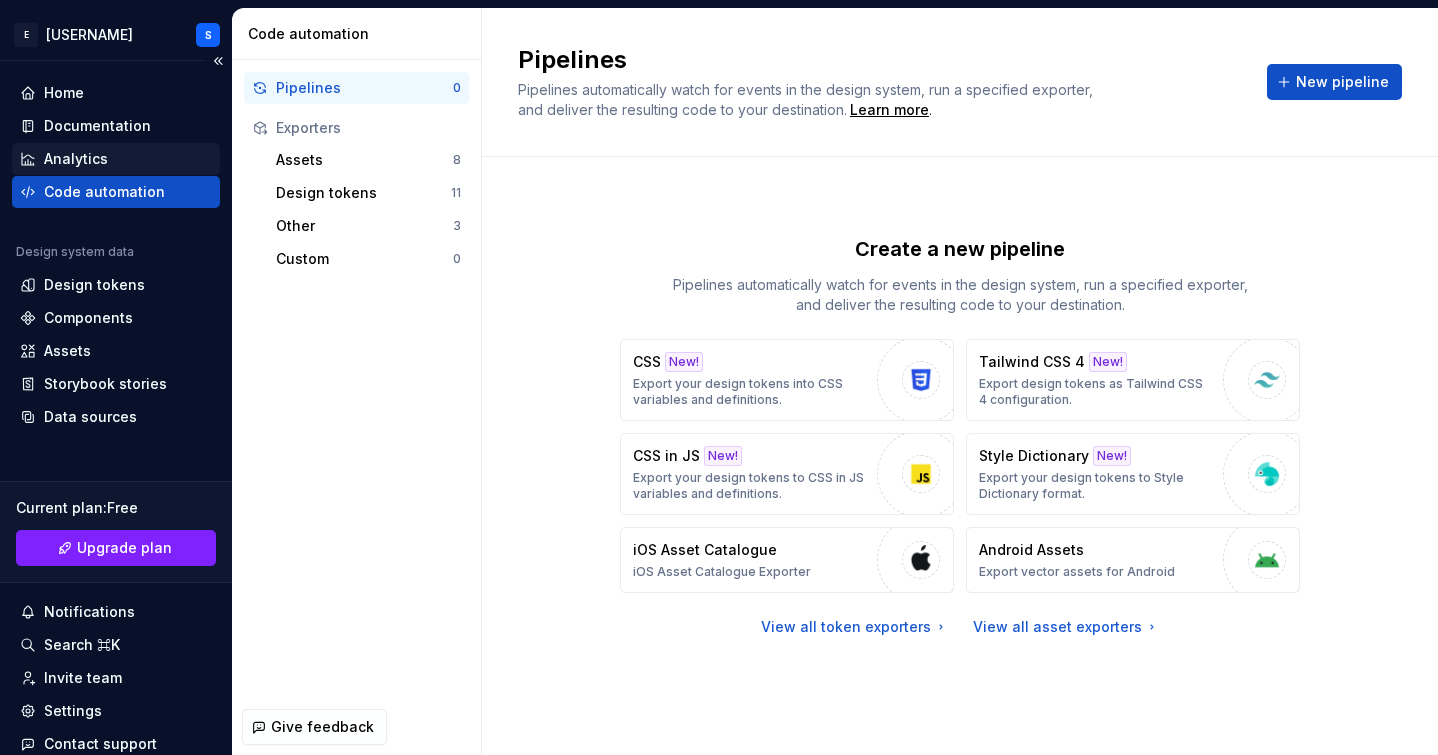 click on "Analytics" at bounding box center [76, 159] 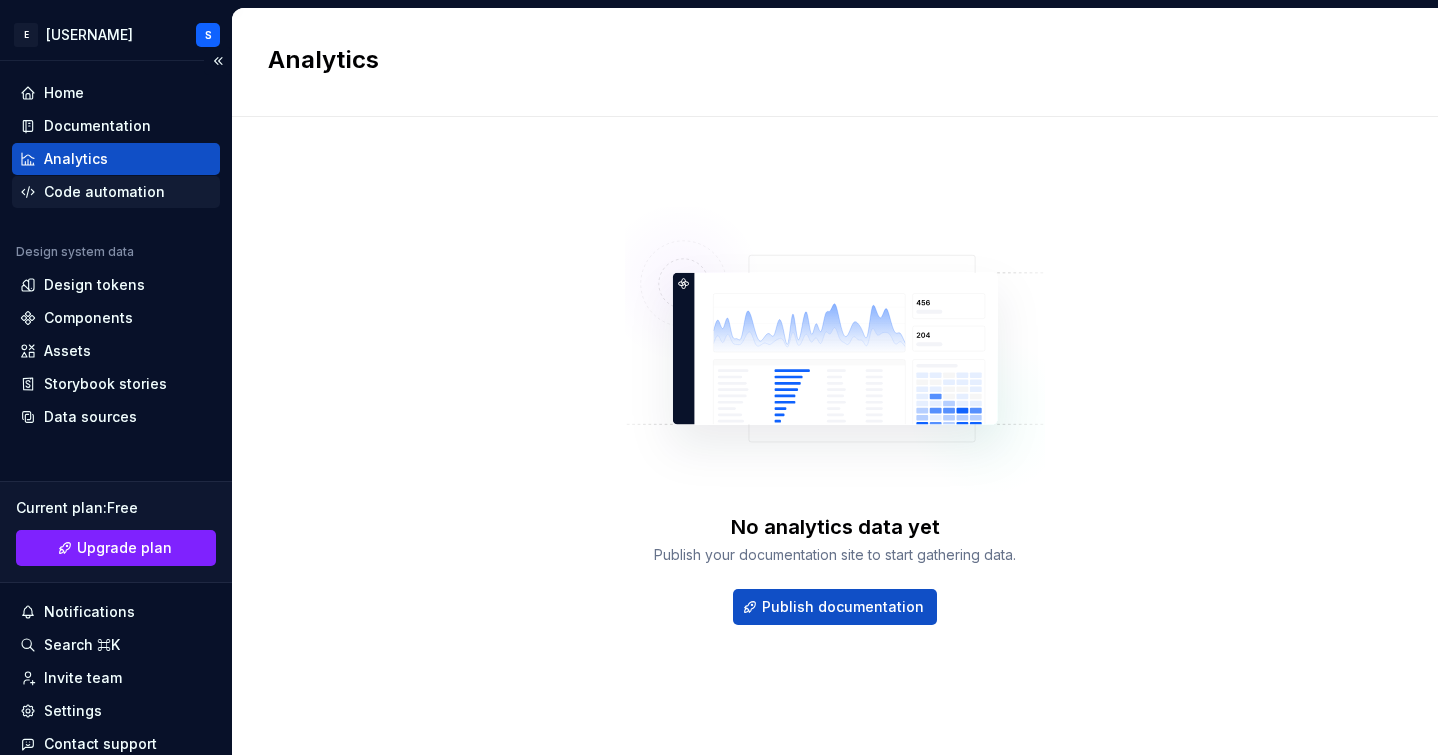 click on "Code automation" at bounding box center [116, 192] 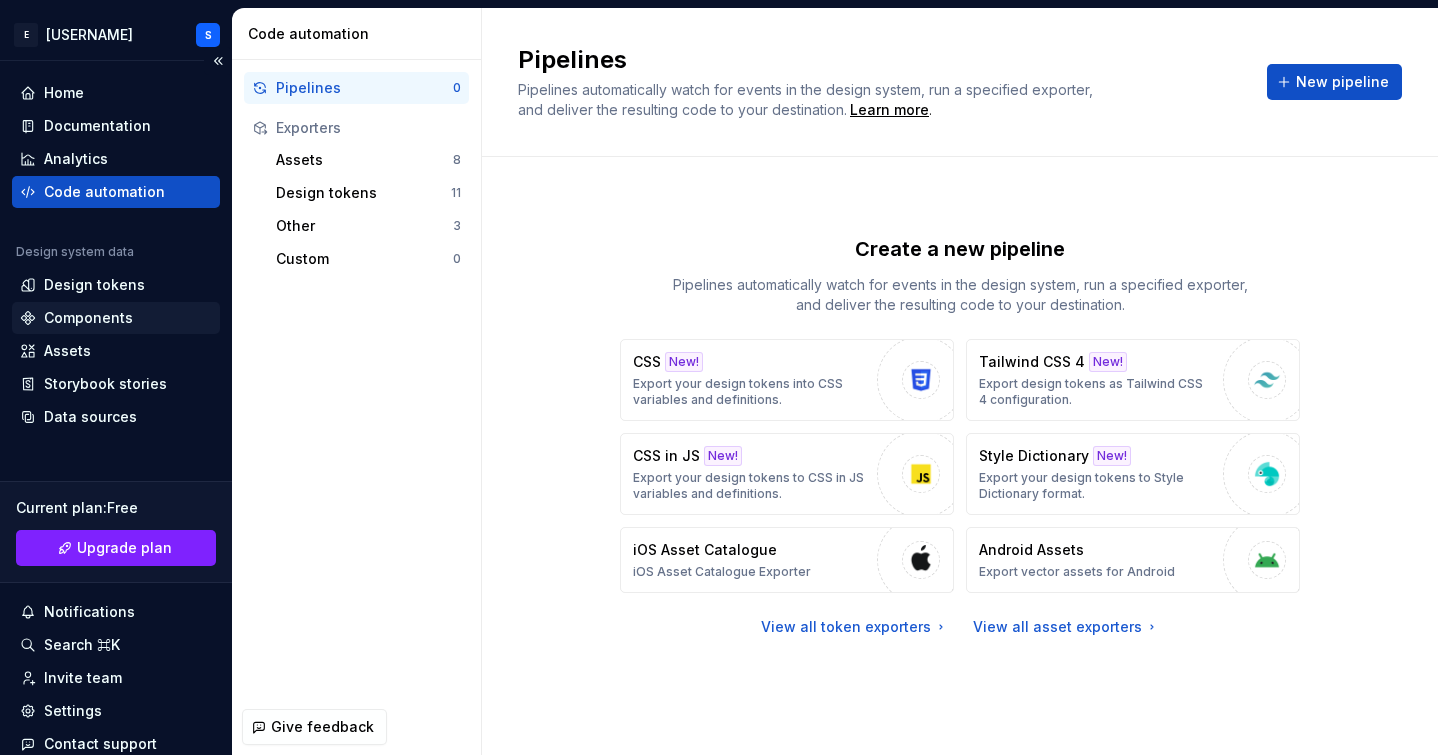 click on "Components" at bounding box center (88, 318) 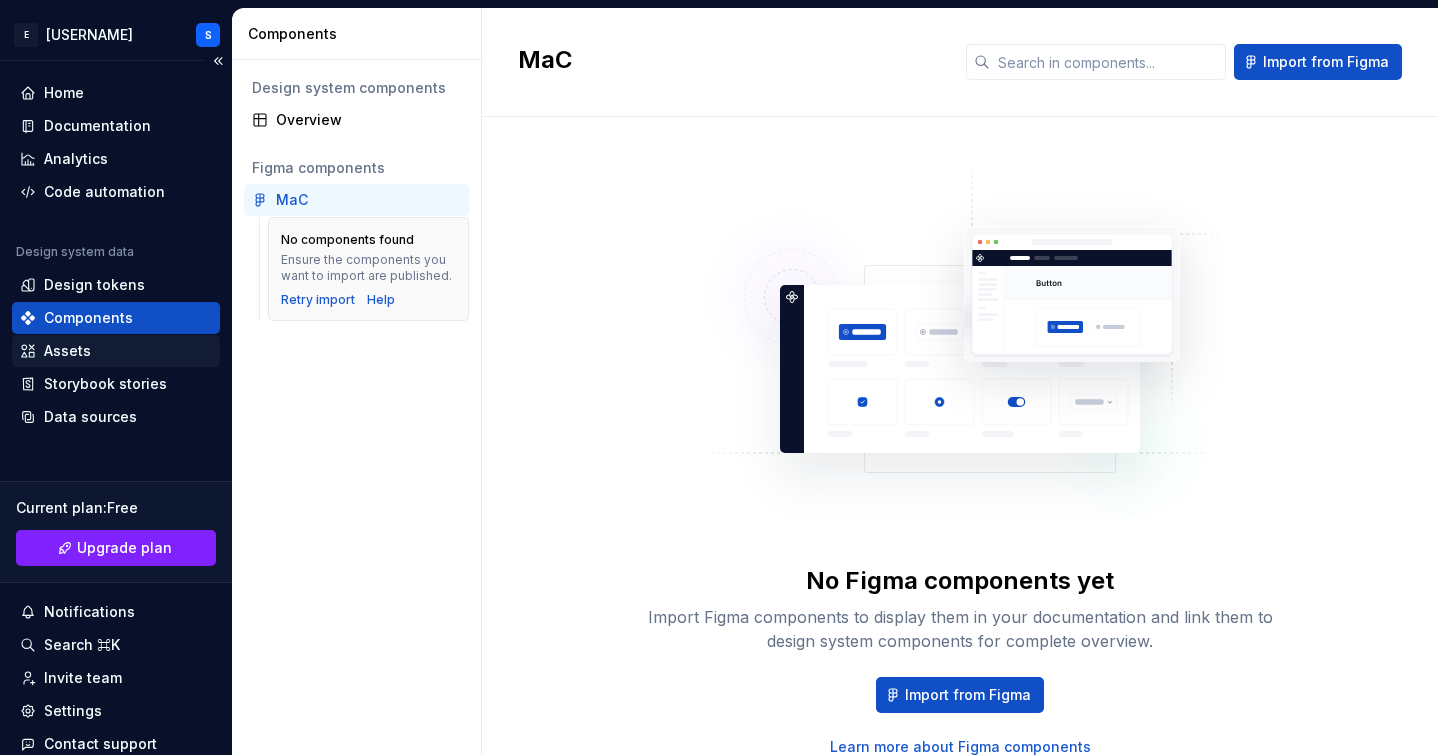 click on "Assets" at bounding box center (116, 351) 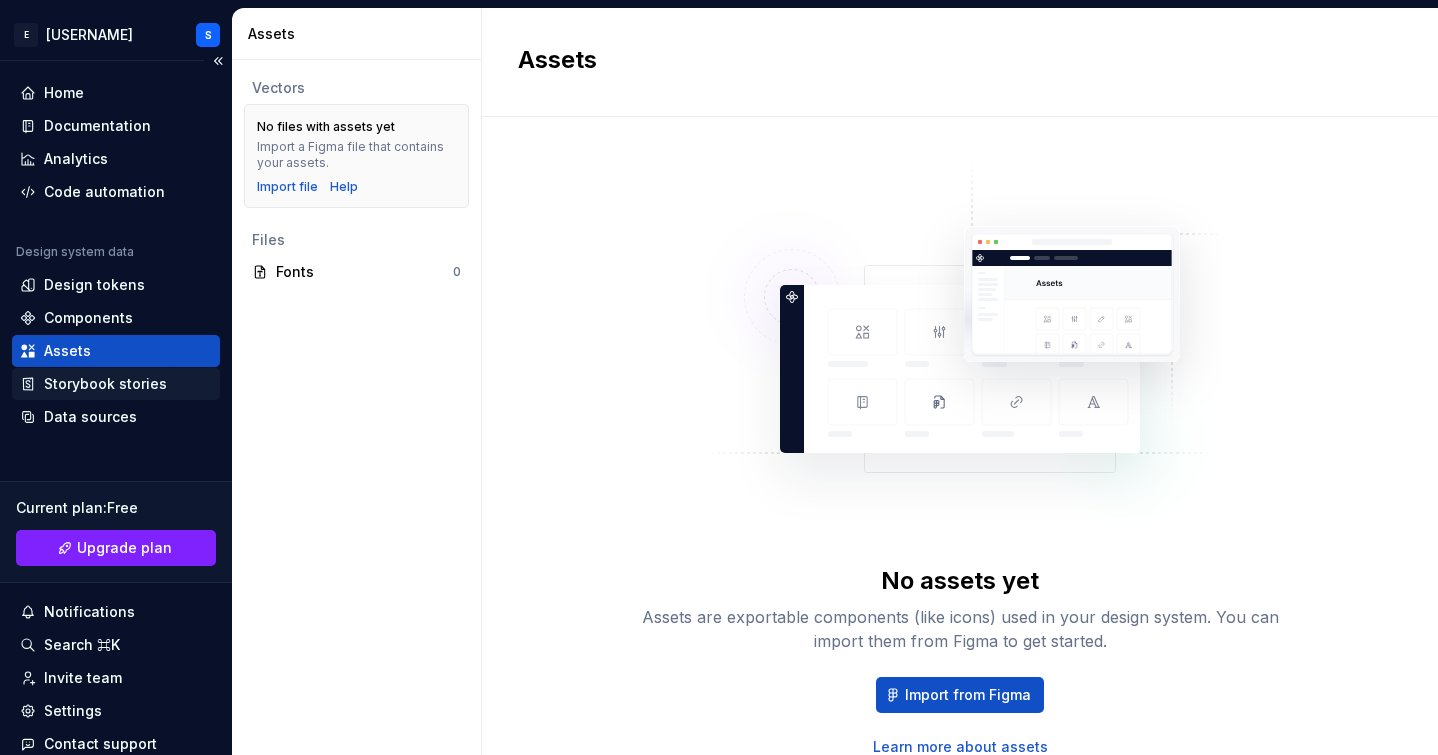 click on "Storybook stories" at bounding box center [105, 384] 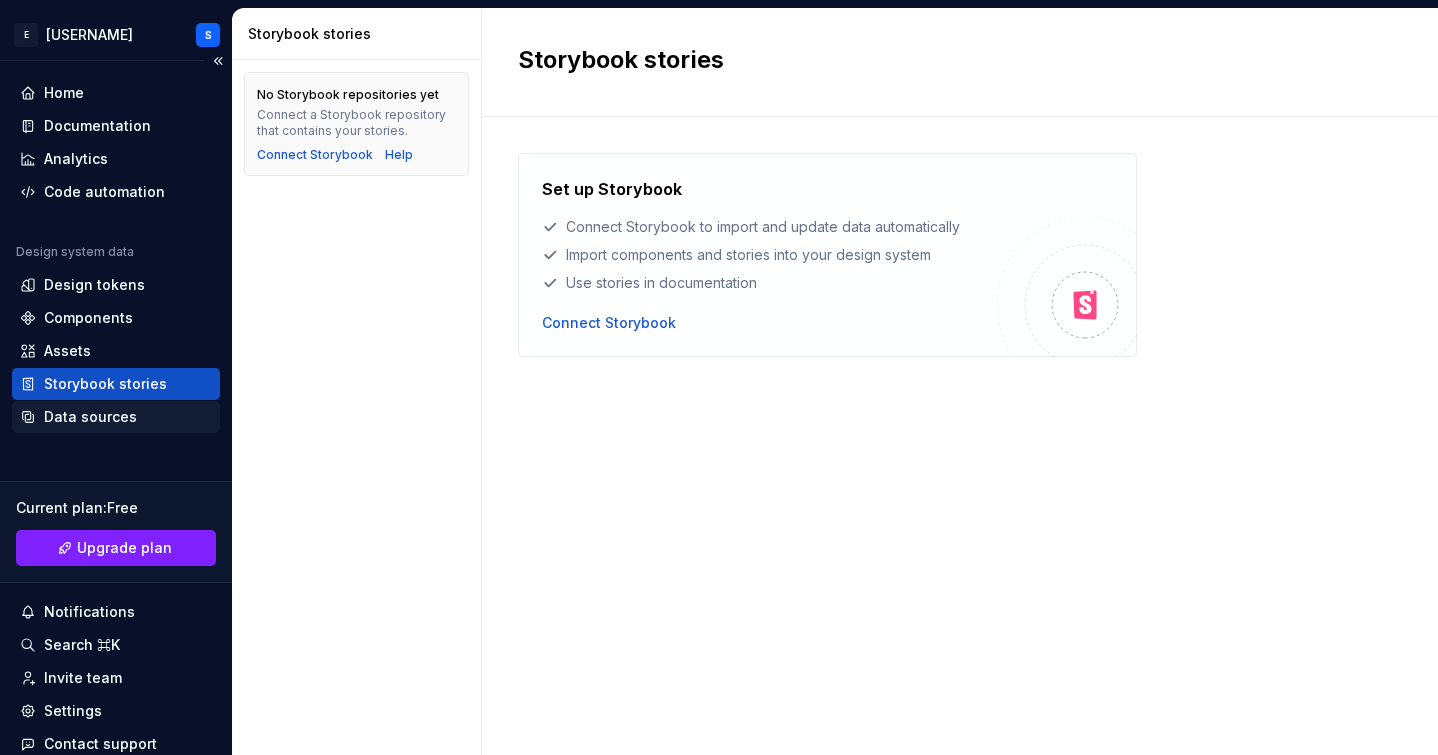click on "Data sources" at bounding box center [90, 417] 